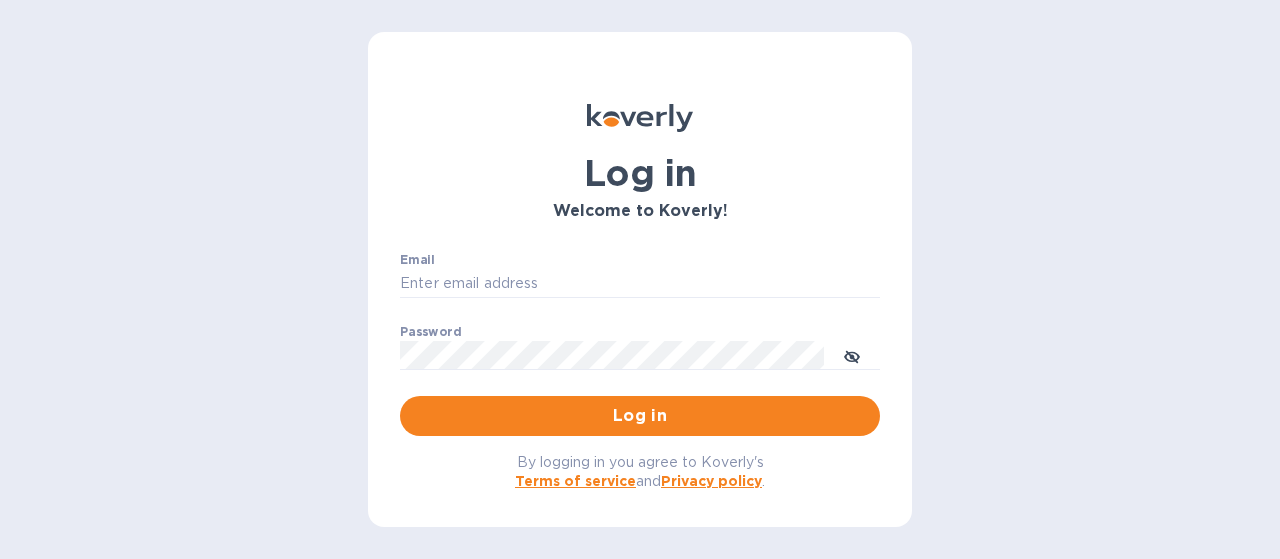 scroll, scrollTop: 0, scrollLeft: 0, axis: both 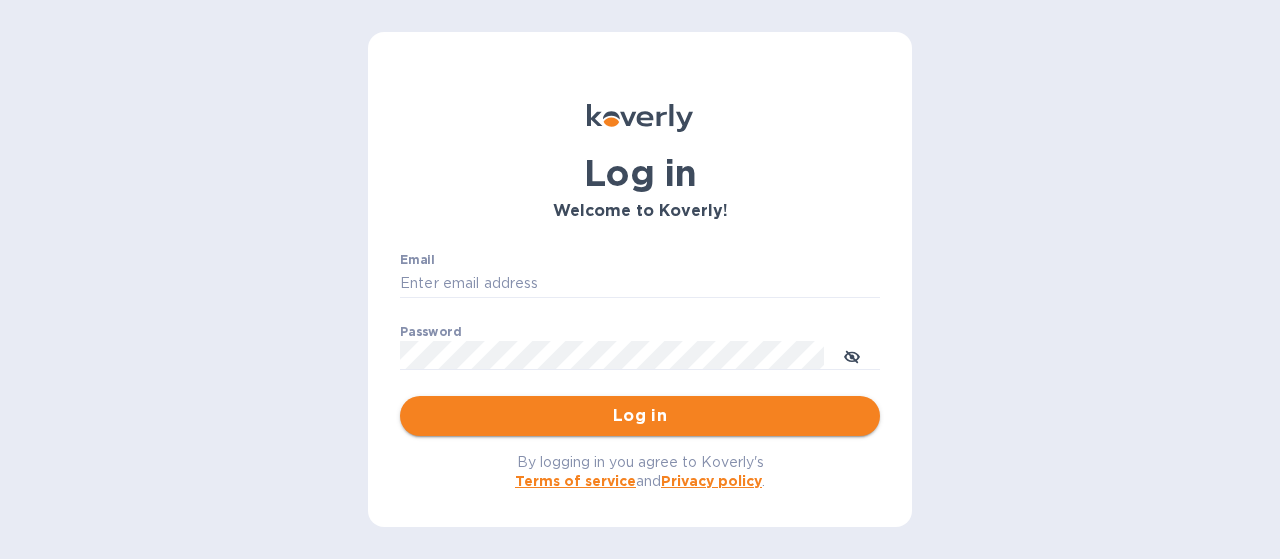 type on "[EMAIL]" 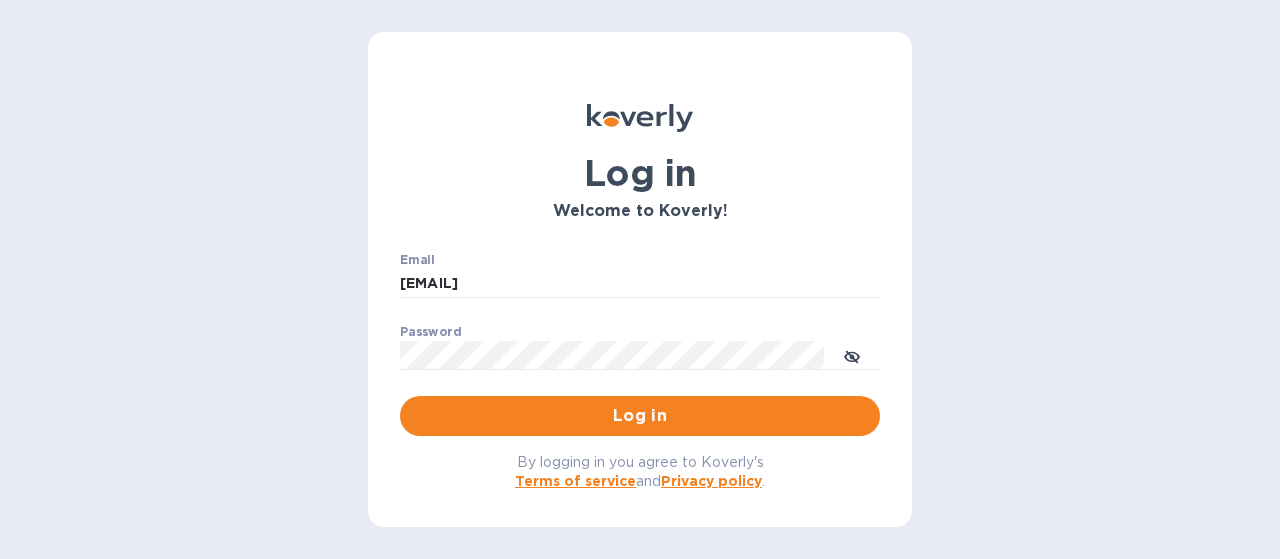 click on "Log in" at bounding box center (640, 416) 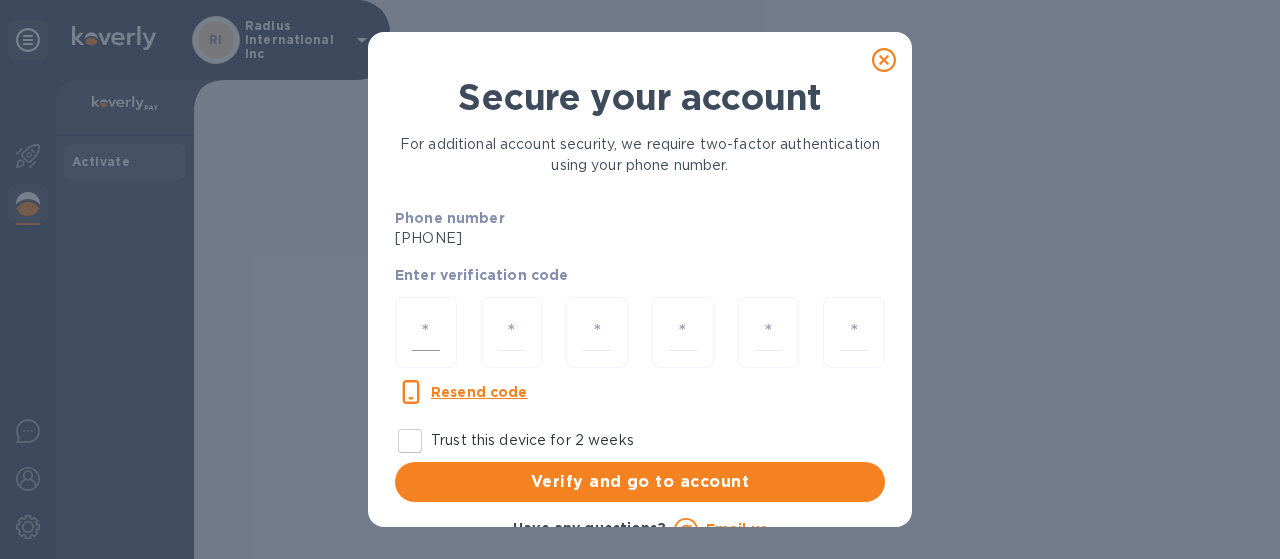 click at bounding box center (426, 332) 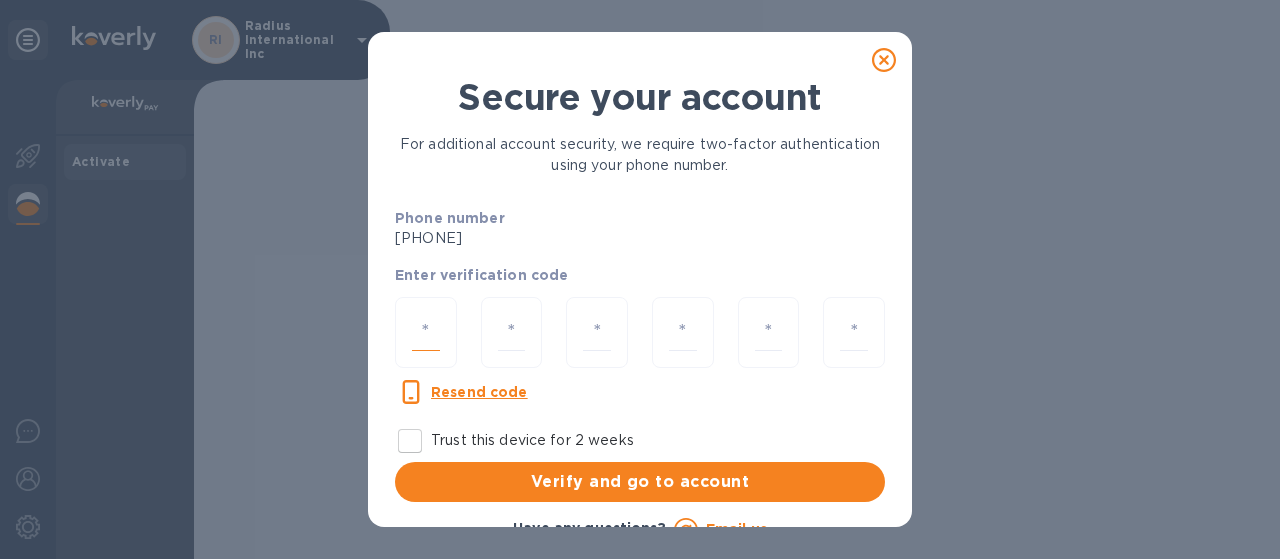 type on "6" 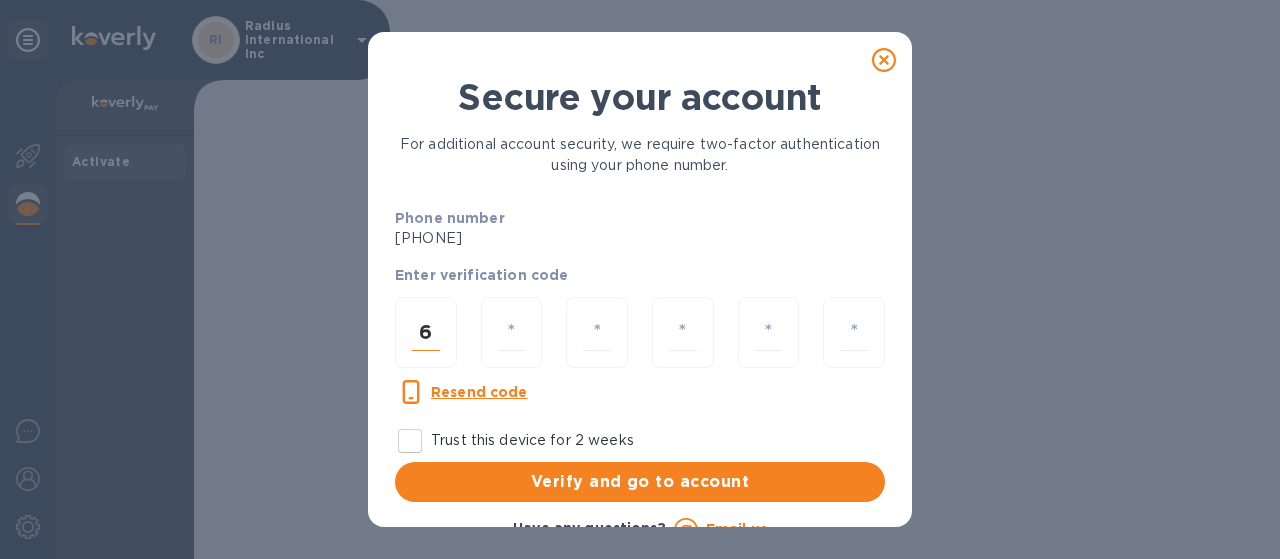 type on "6" 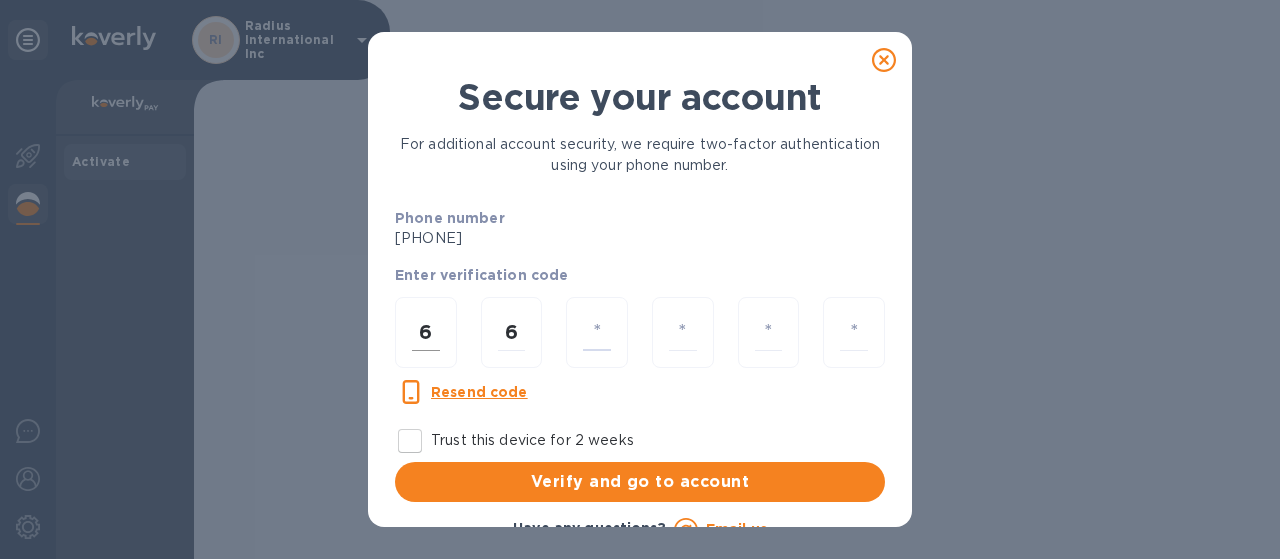 type on "8" 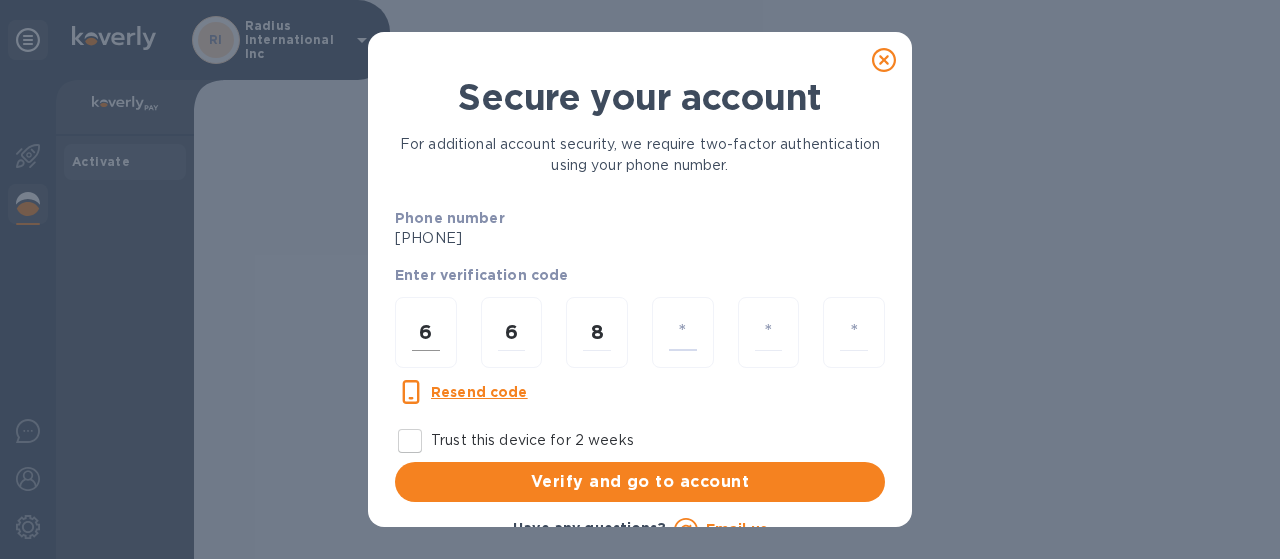 type on "6" 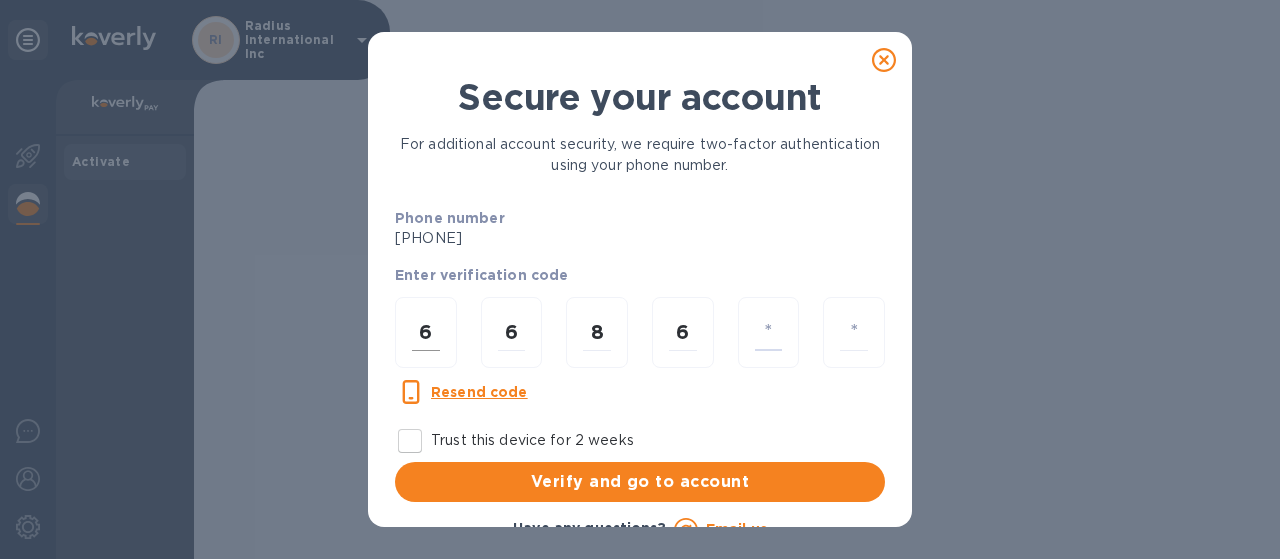 type on "0" 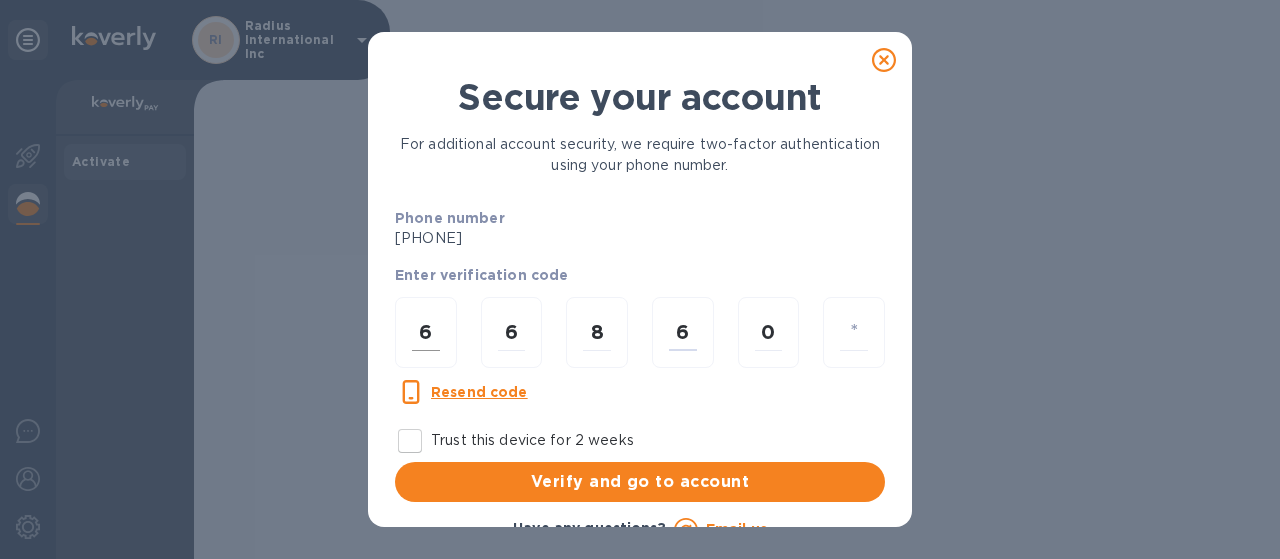 type 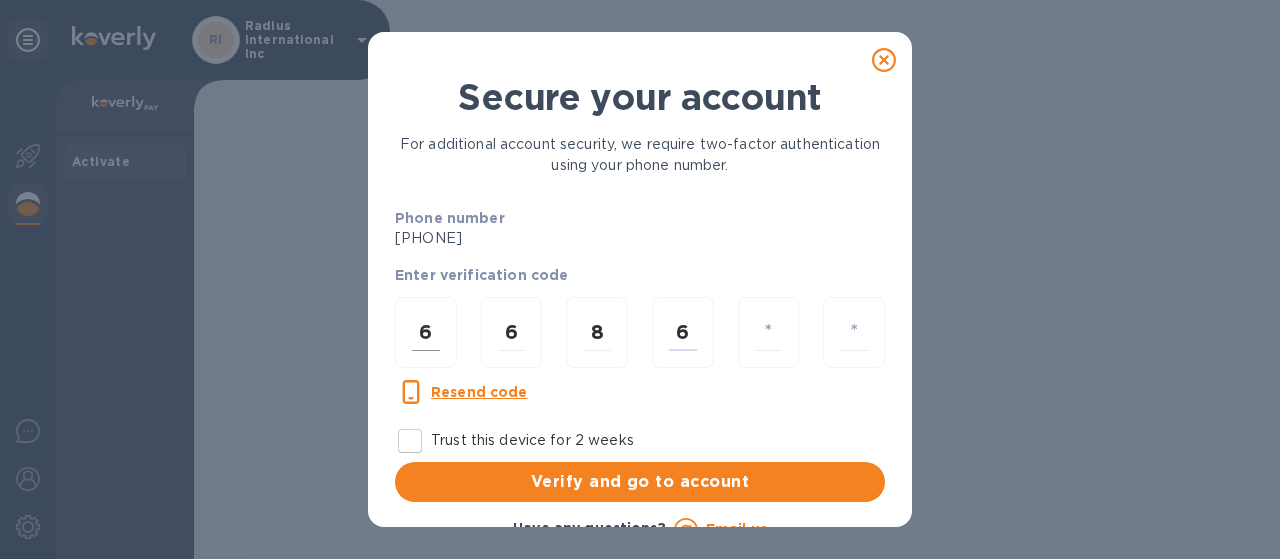 type 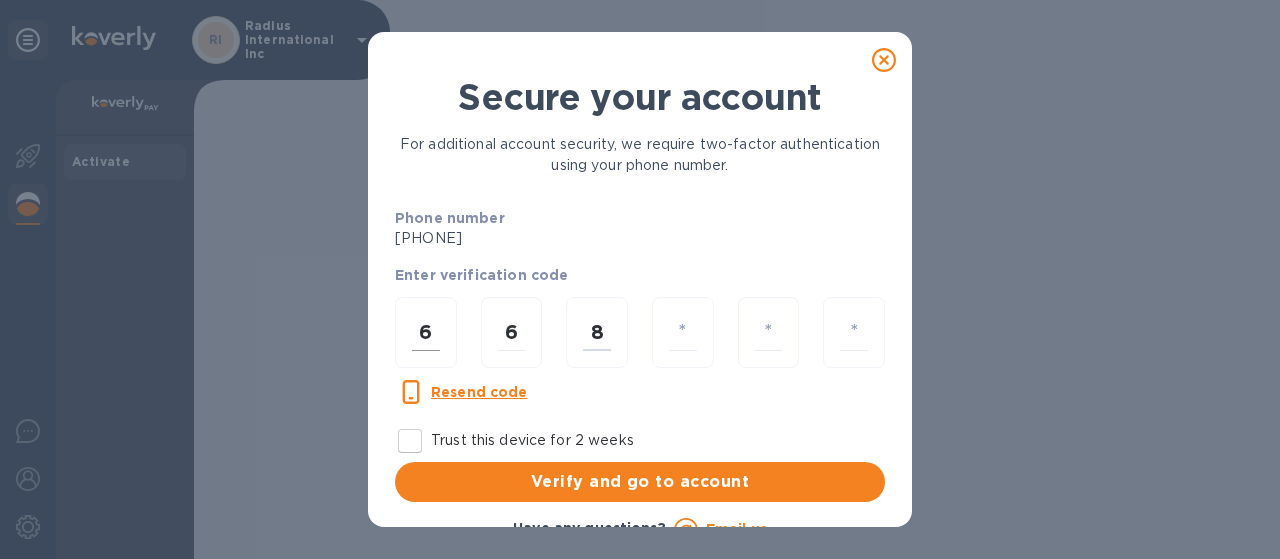 type 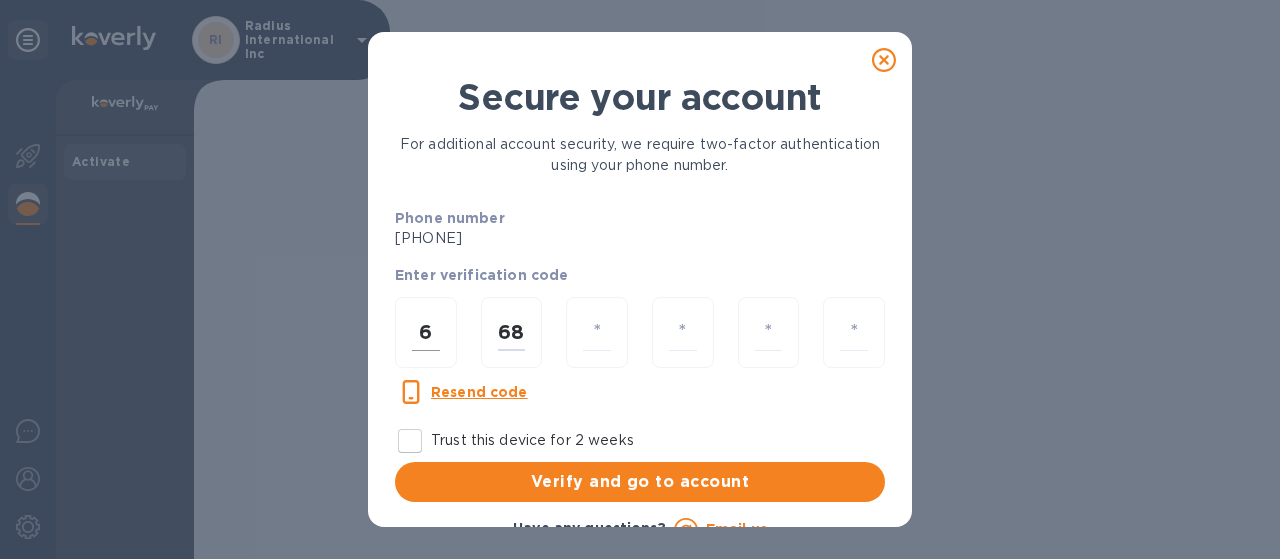 type on "8" 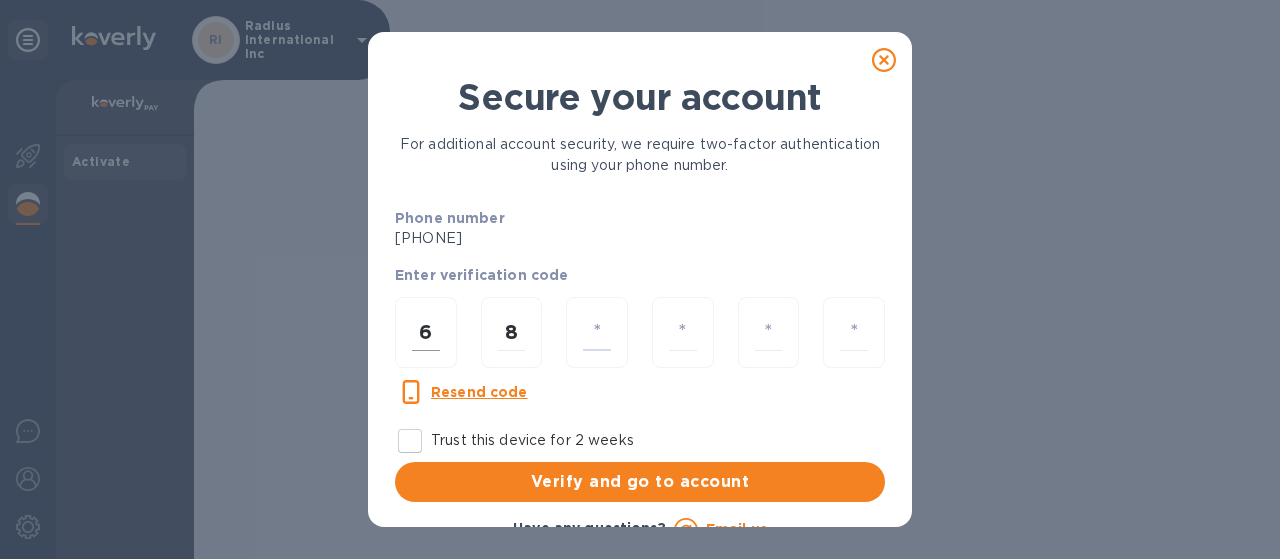 type on "8" 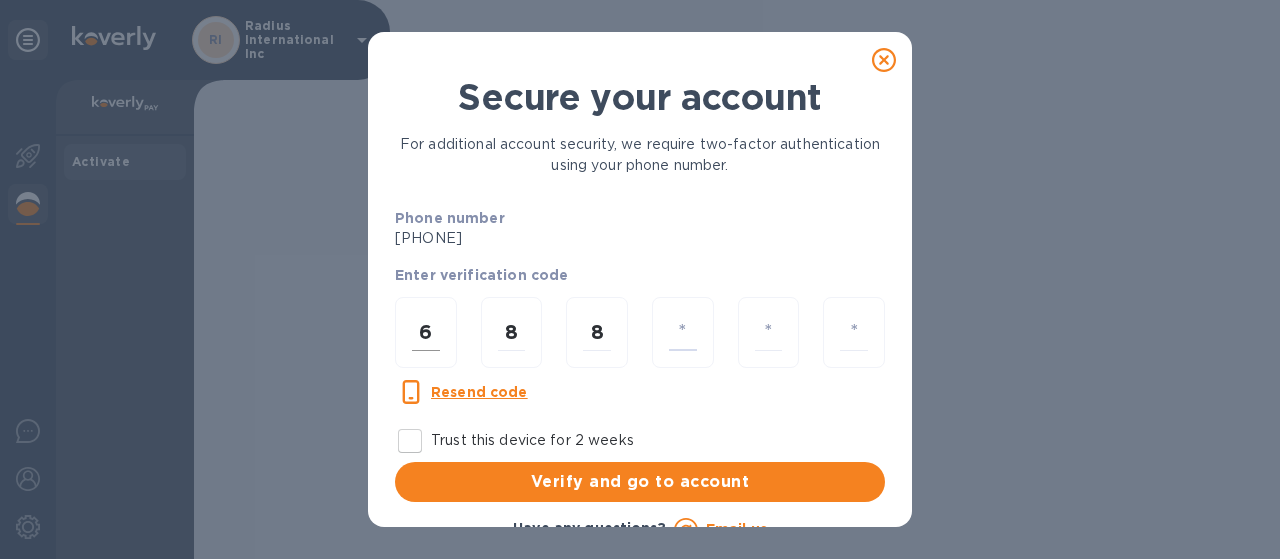 type 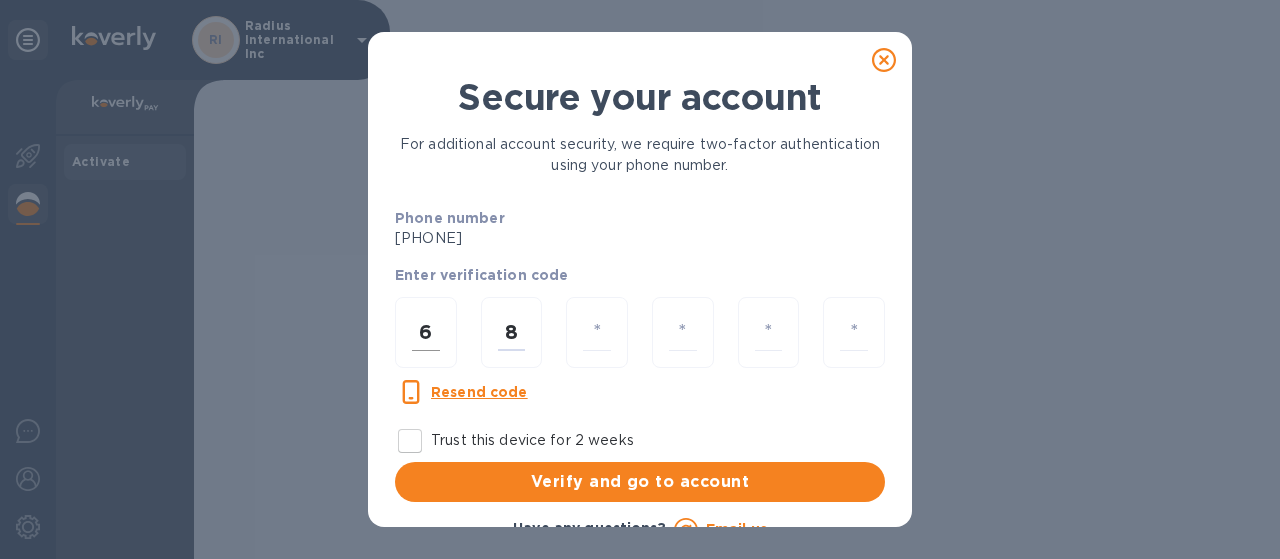 type 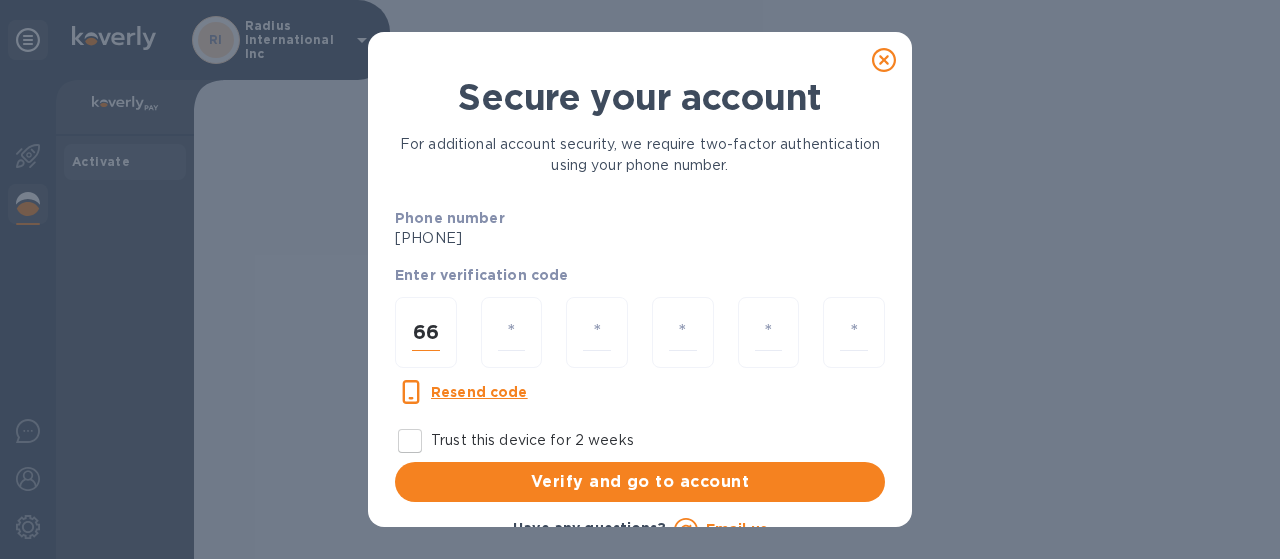 type on "6" 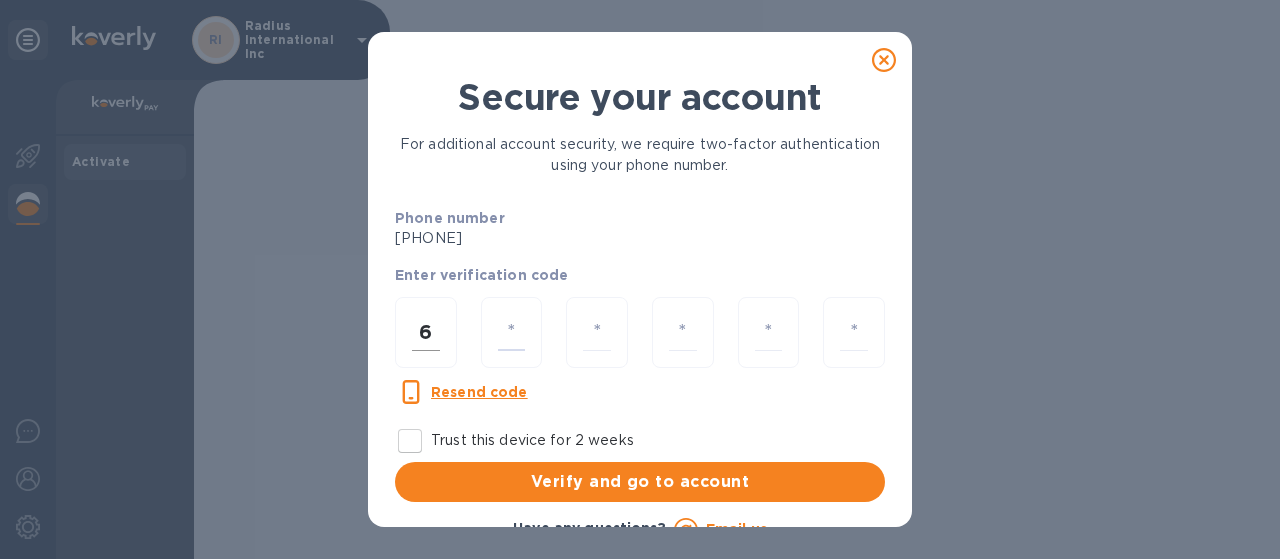 type on "8" 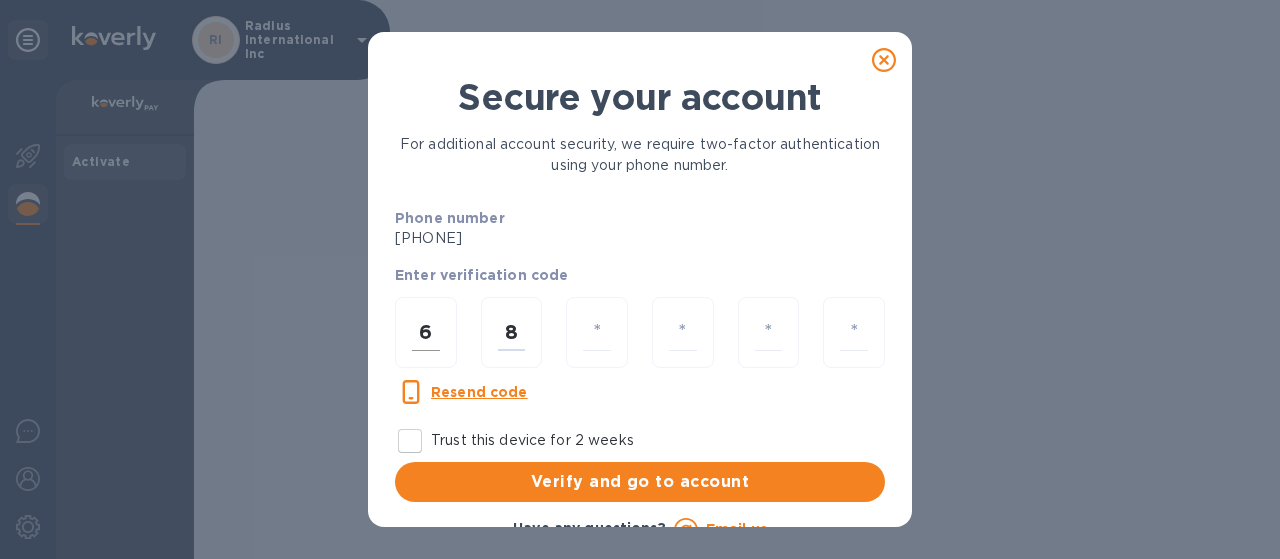 type on "8" 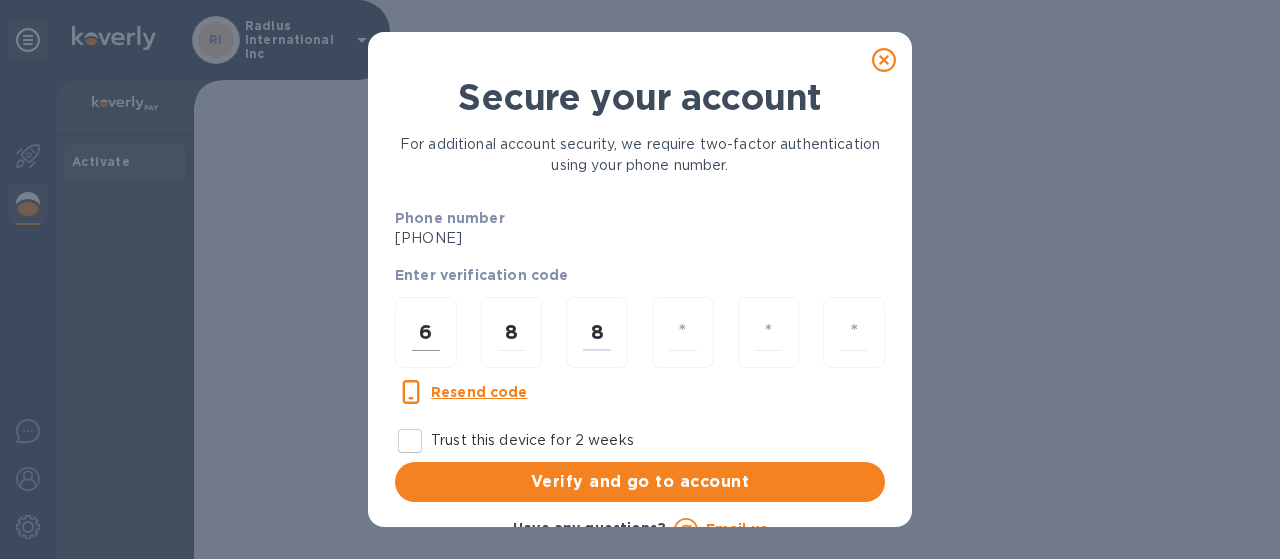 type 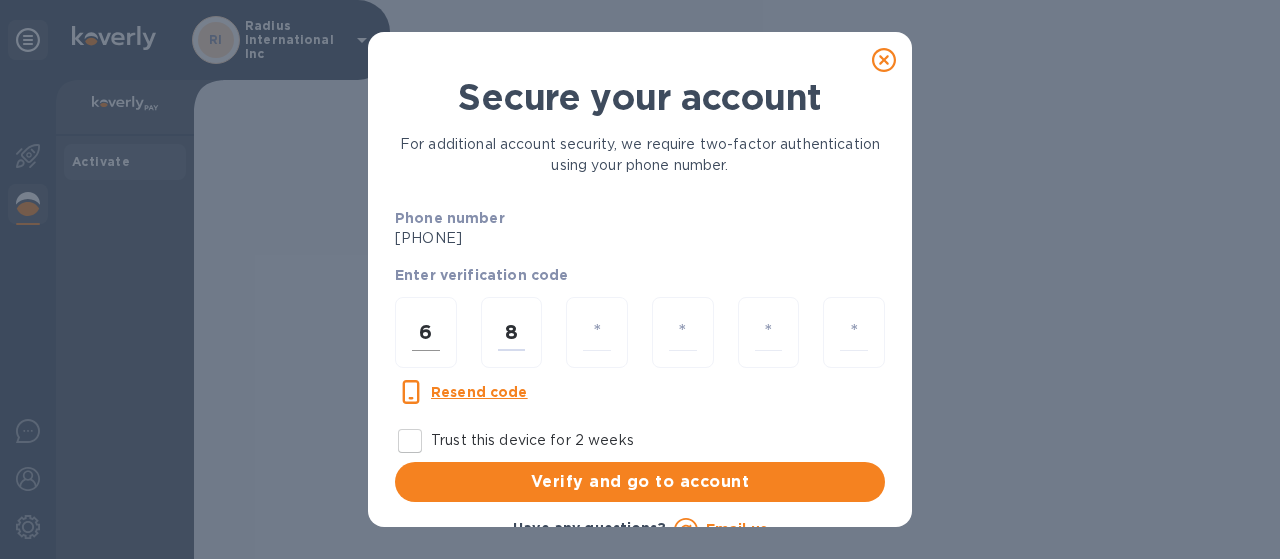 type 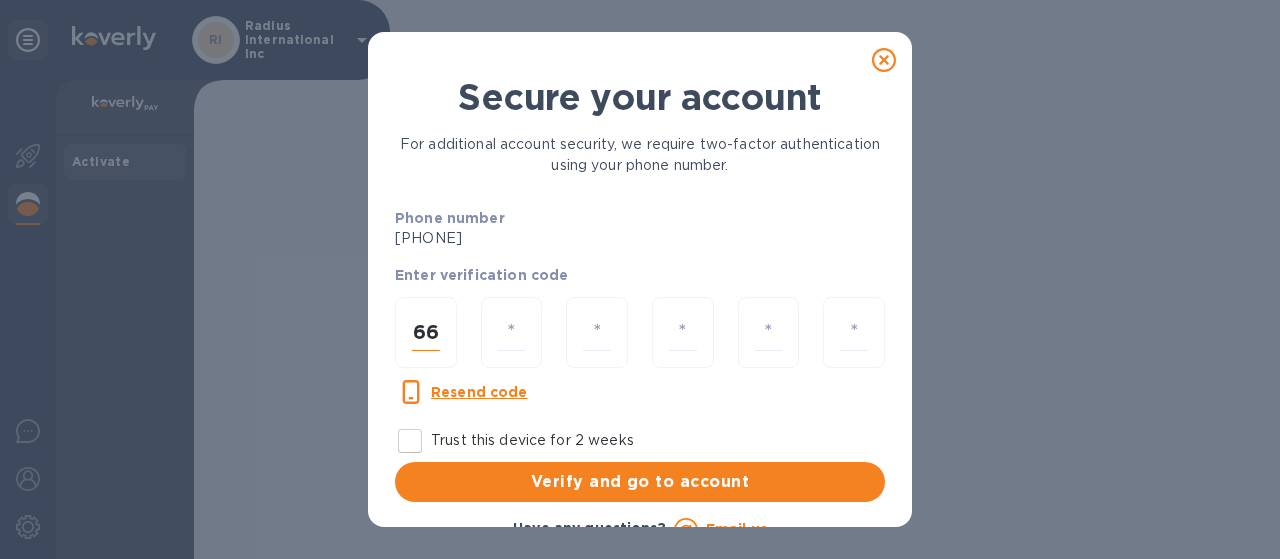 type on "6" 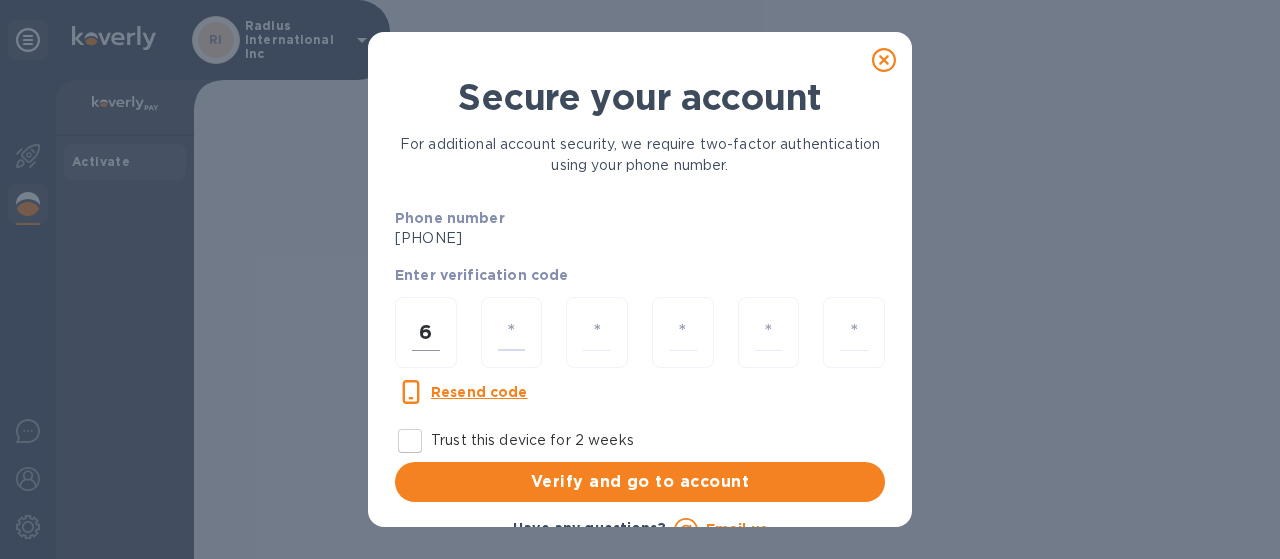 type on "6" 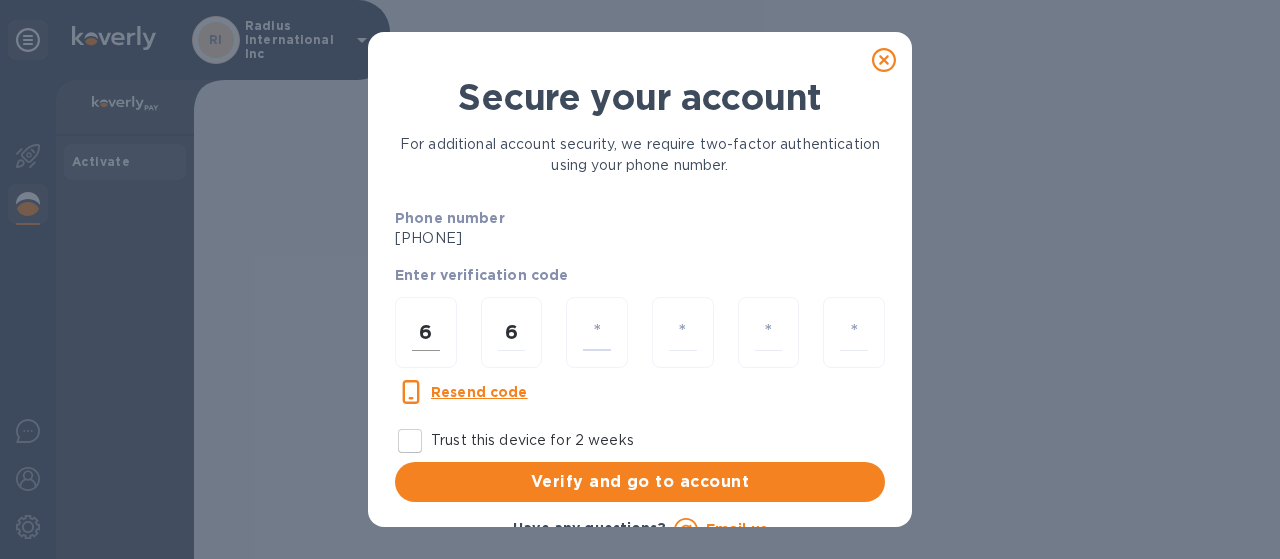 type on "8" 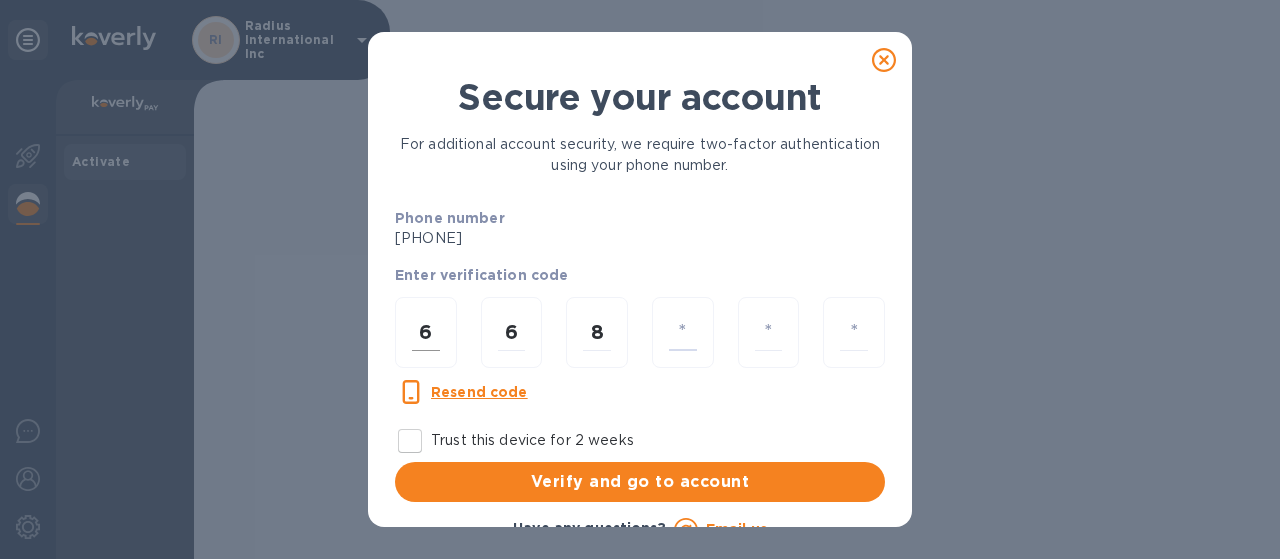 type on "8" 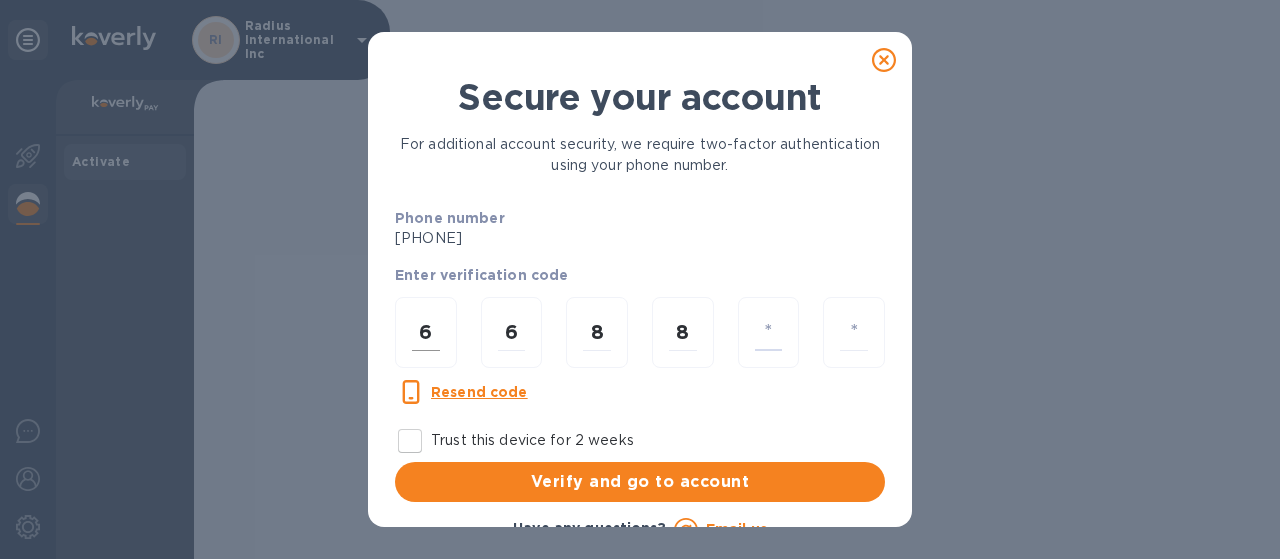 type on "6" 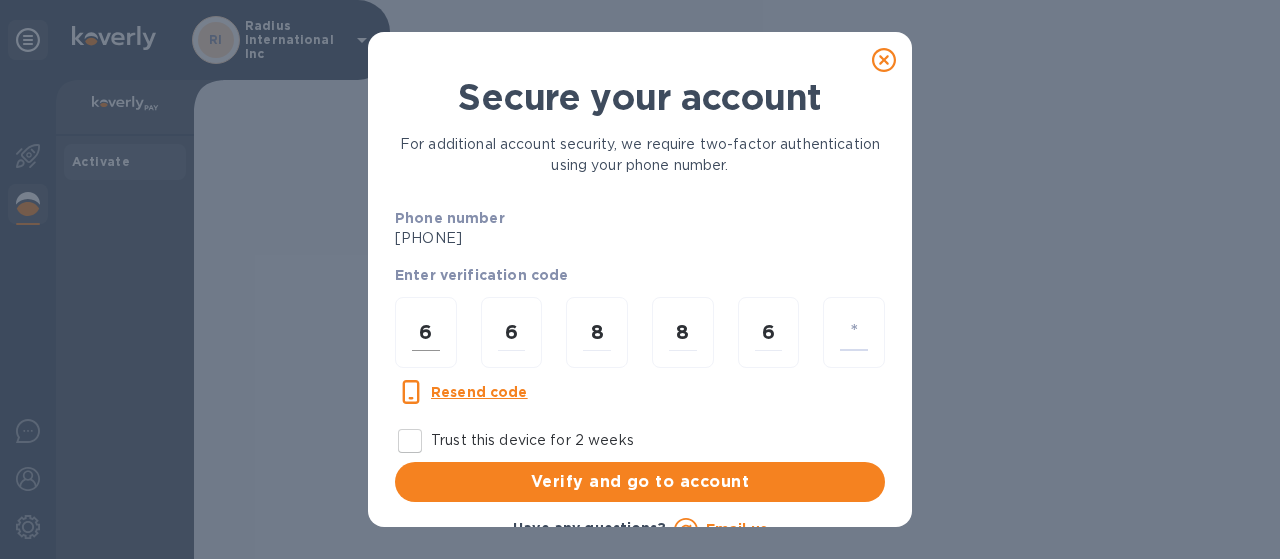type on "0" 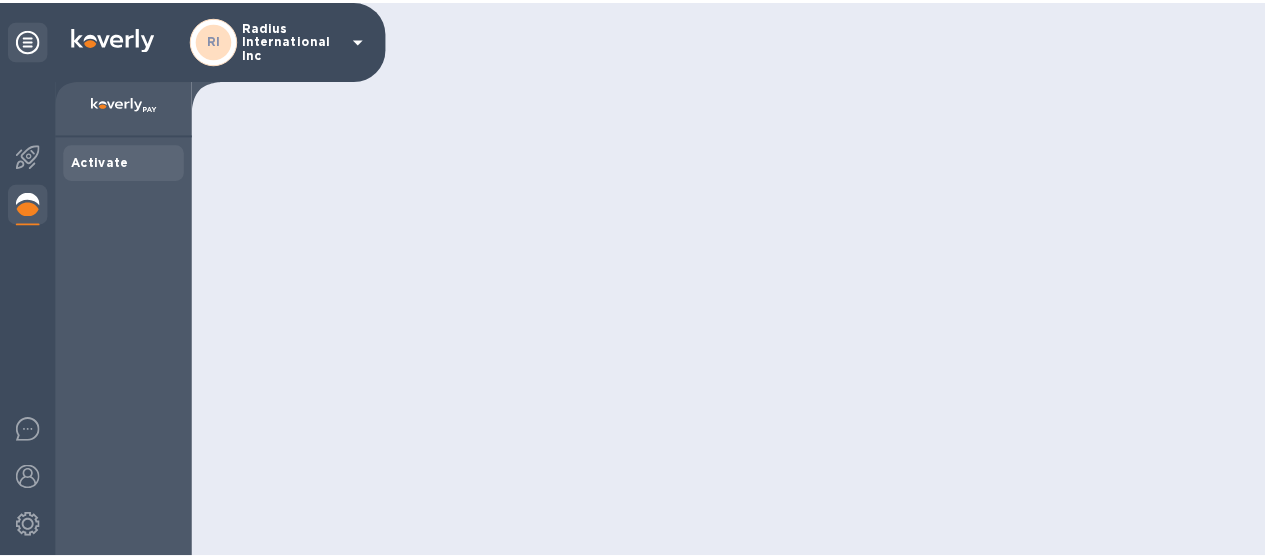 scroll, scrollTop: 0, scrollLeft: 0, axis: both 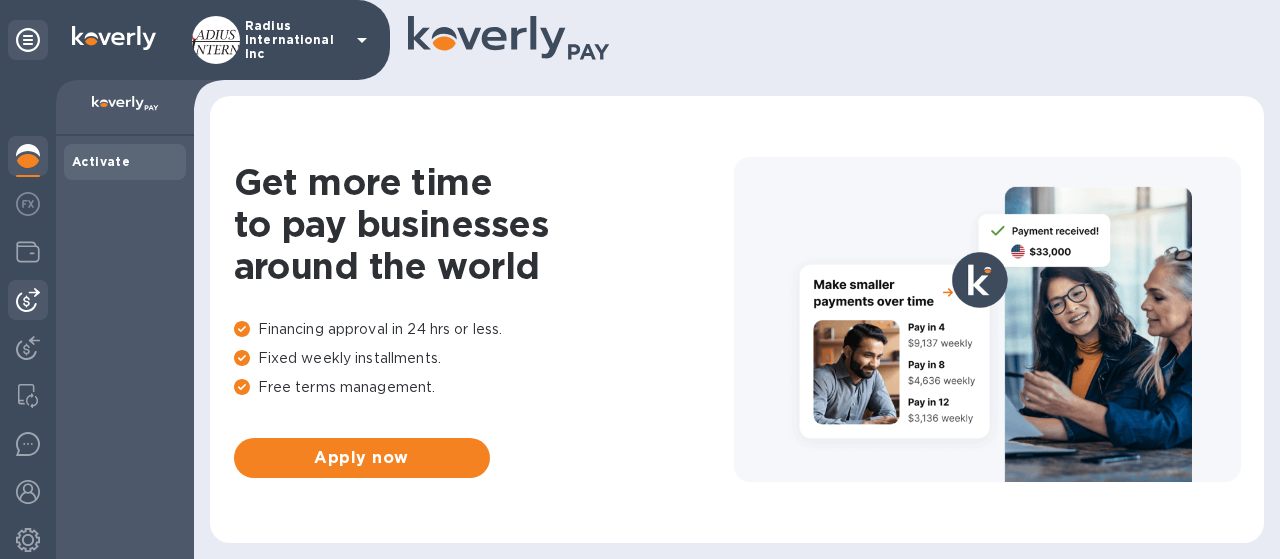 click at bounding box center [28, 300] 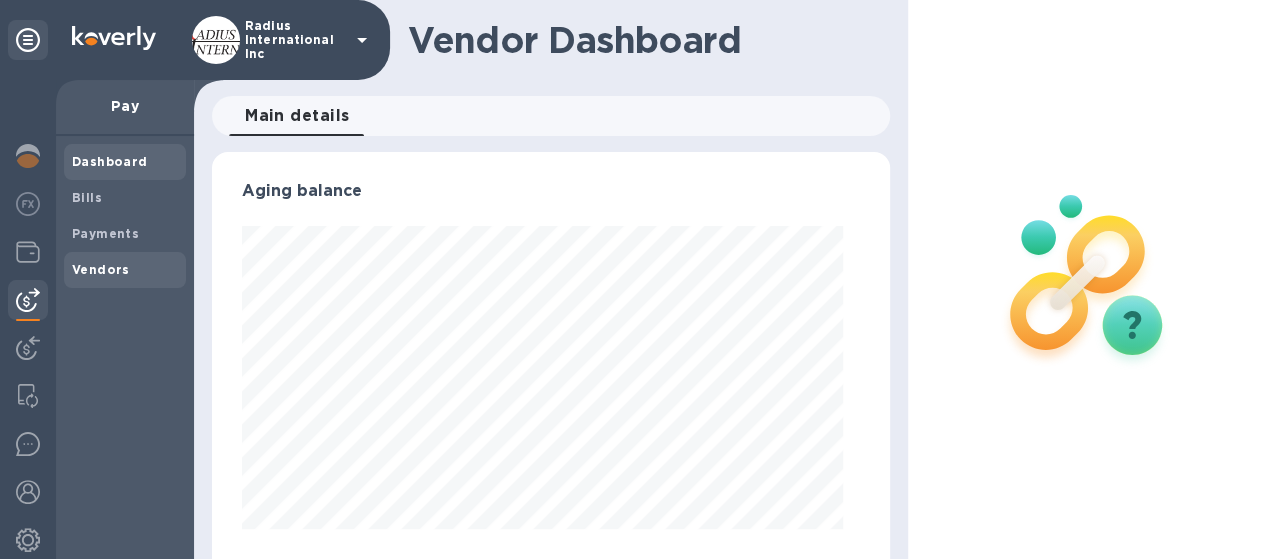 click on "Vendors" at bounding box center (125, 270) 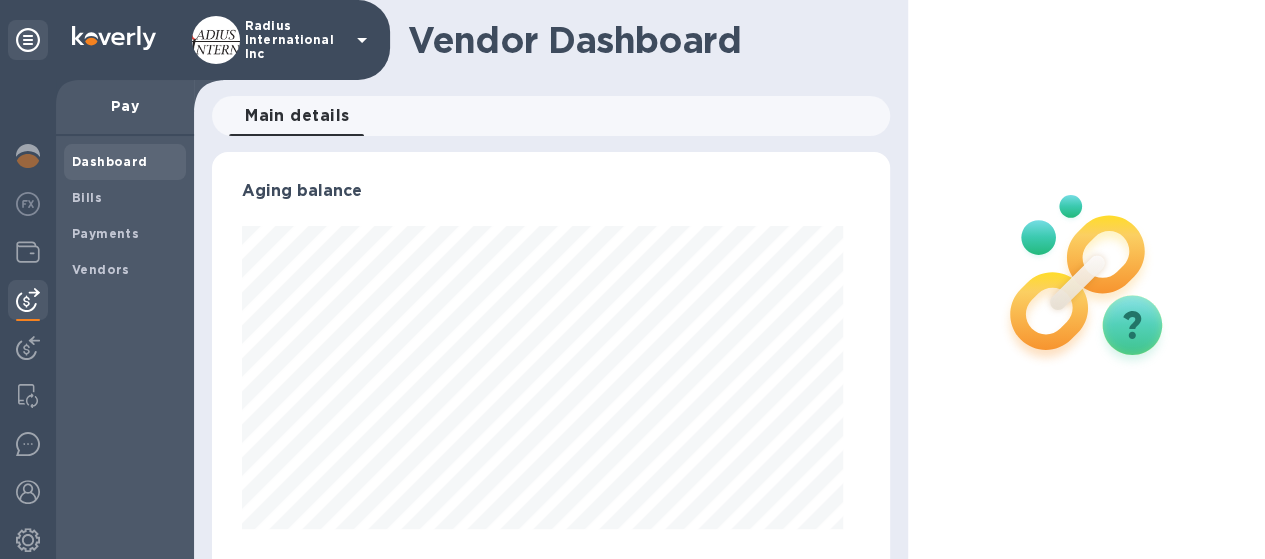 scroll, scrollTop: 0, scrollLeft: 0, axis: both 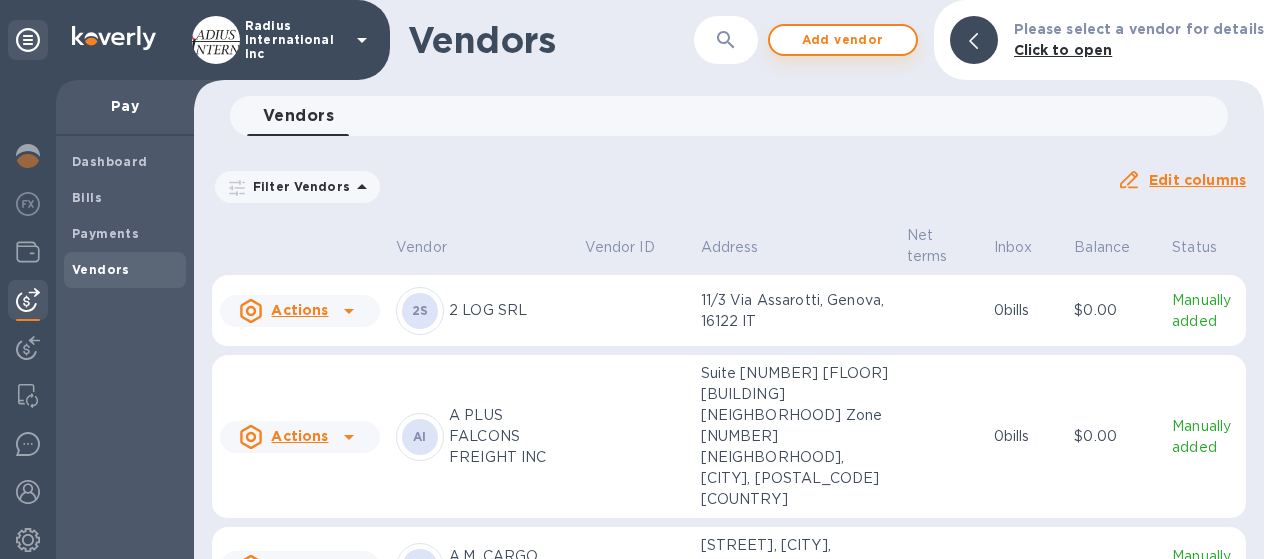 click on "Add vendor" at bounding box center [843, 40] 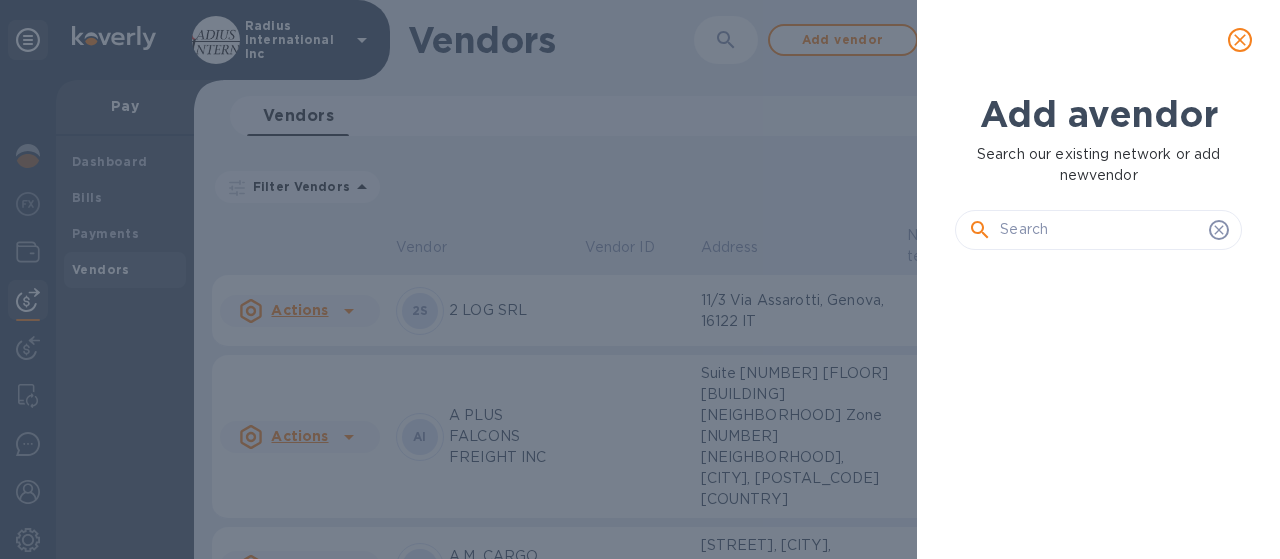 scroll, scrollTop: 16, scrollLeft: 9, axis: both 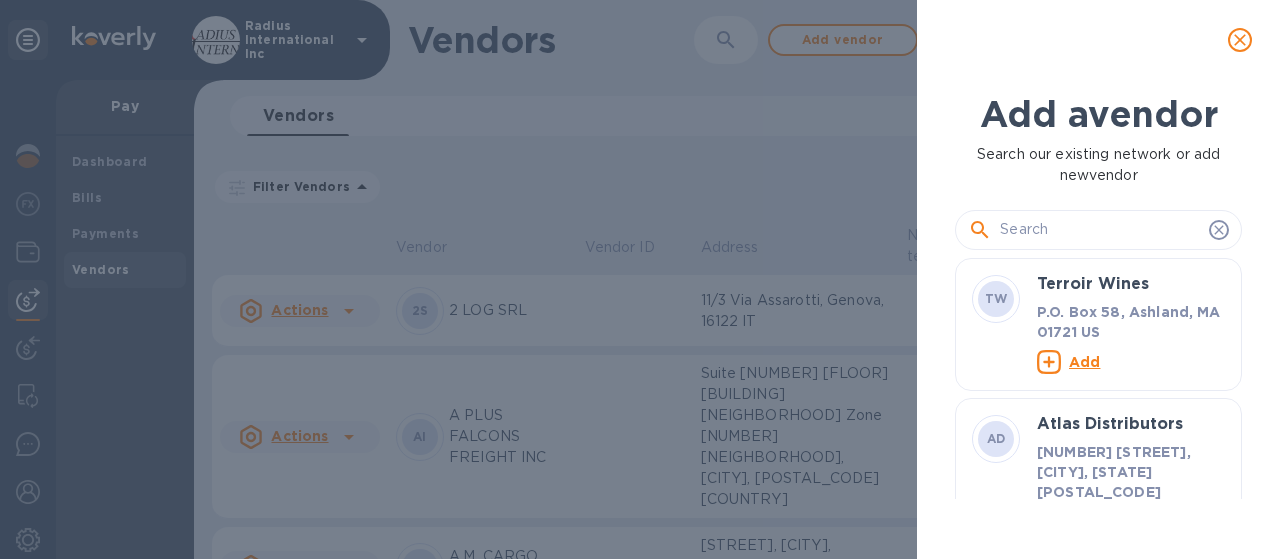 click at bounding box center (1100, 230) 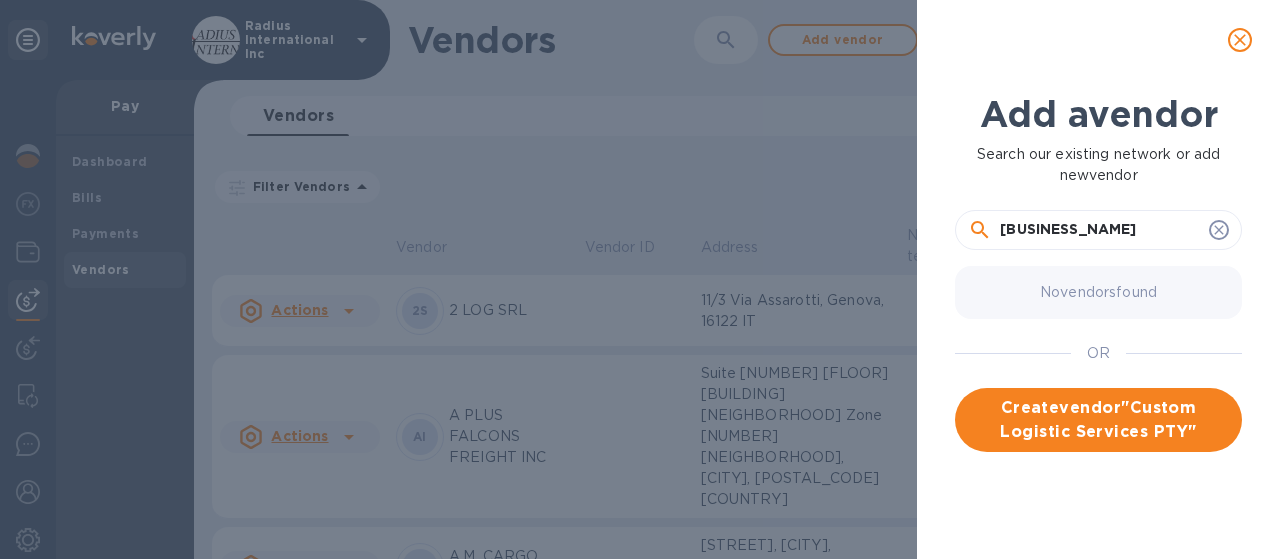 scroll, scrollTop: 0, scrollLeft: 45, axis: horizontal 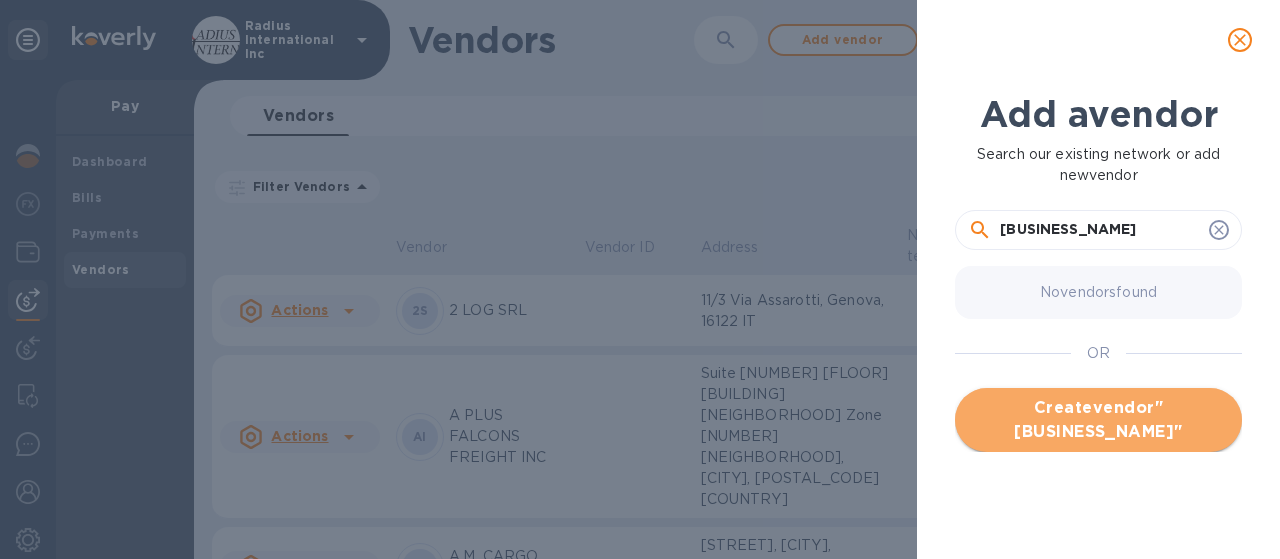 click on "Create  vendor  " Custom Logistic Services PTY LTD "" at bounding box center (1098, 420) 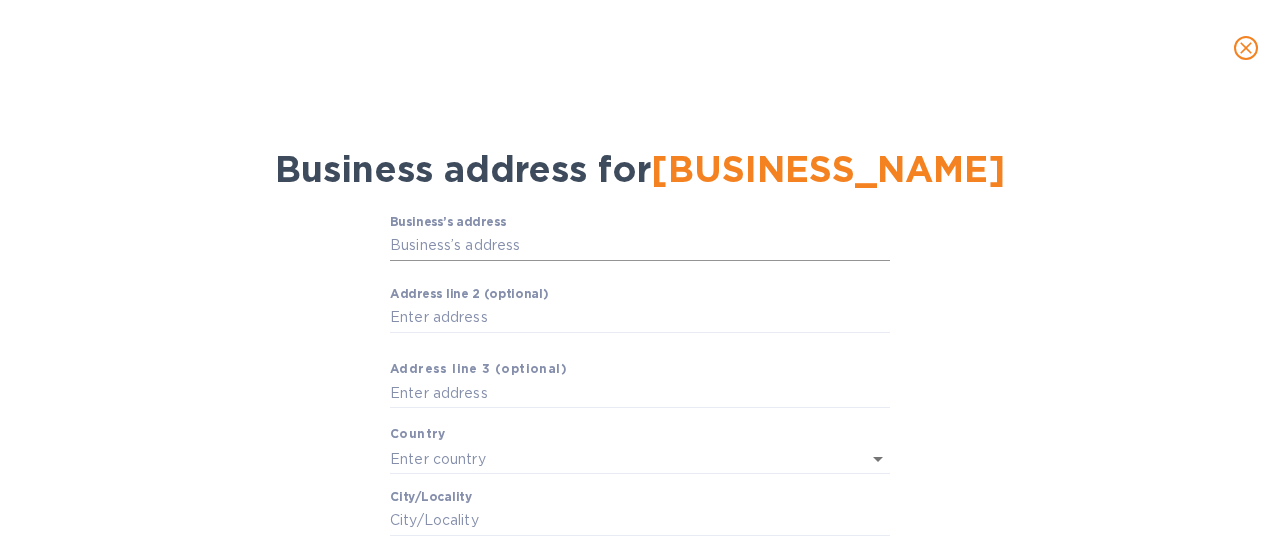 click on "Business’s аddress" at bounding box center [640, 246] 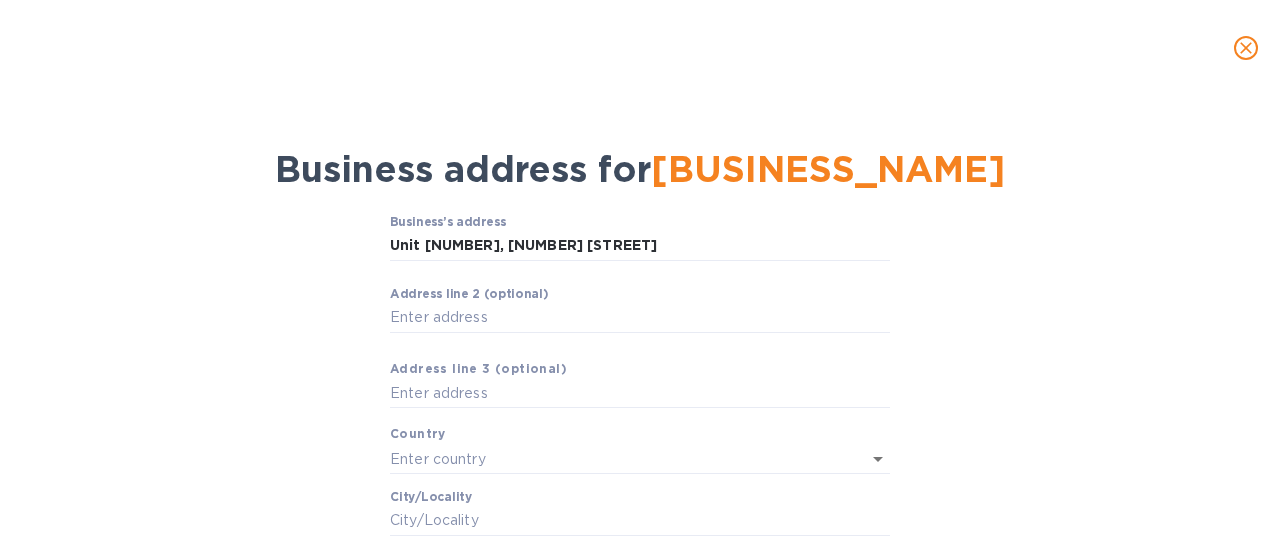 type on "[NUMBER] [STREET]" 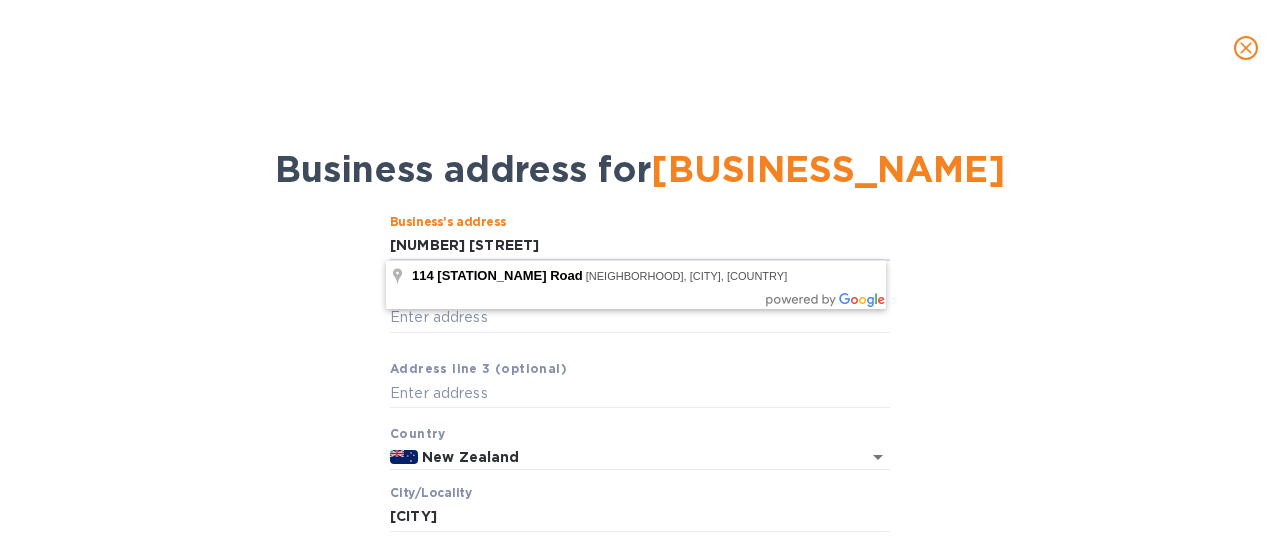 drag, startPoint x: 550, startPoint y: 243, endPoint x: 346, endPoint y: 251, distance: 204.1568 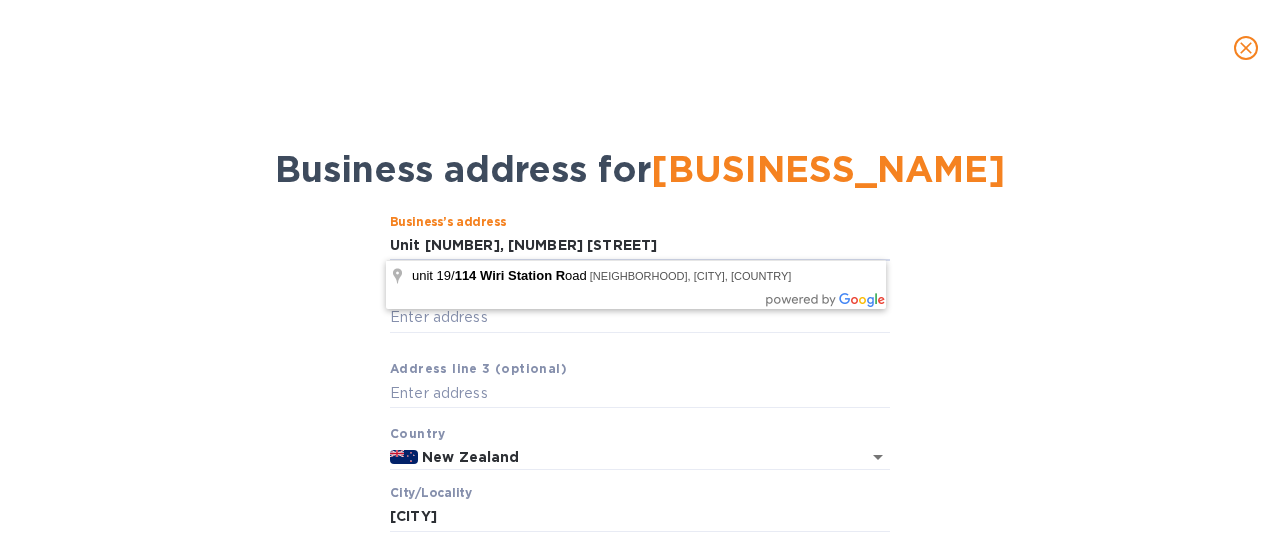 type on "Unit [NUMBER], [NUMBER] [STREET]" 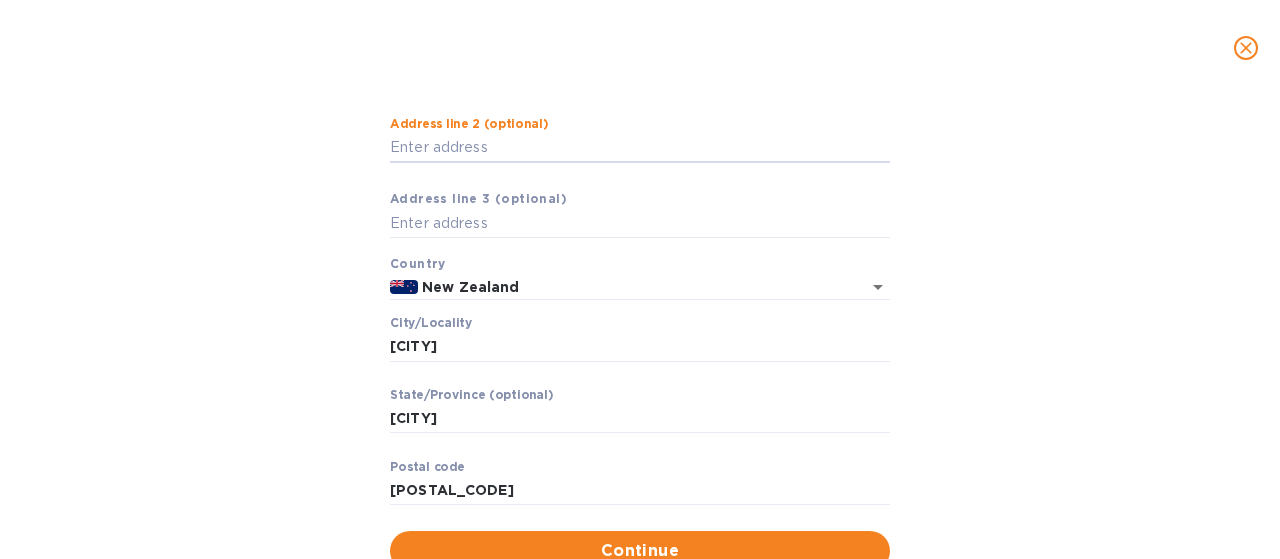scroll, scrollTop: 200, scrollLeft: 0, axis: vertical 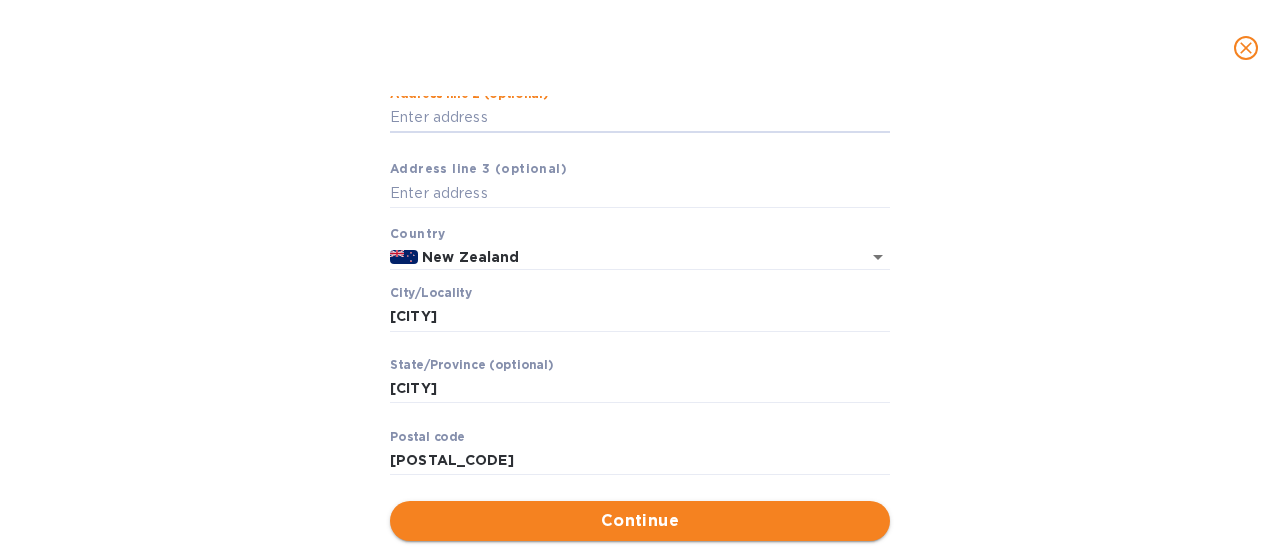 click on "Continue" at bounding box center [640, 521] 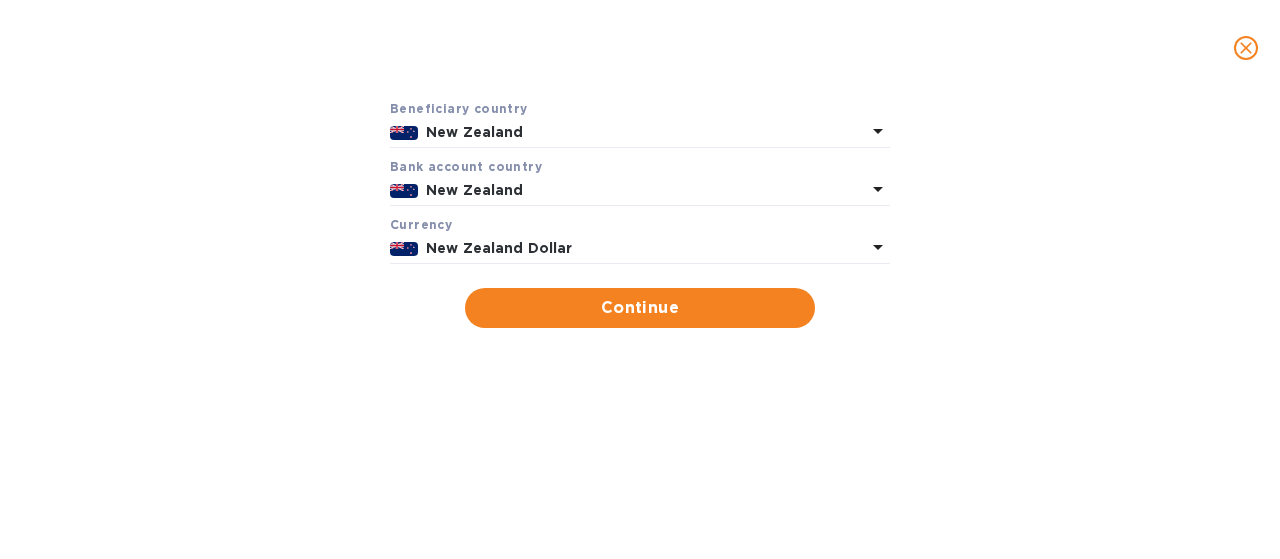 scroll, scrollTop: 200, scrollLeft: 0, axis: vertical 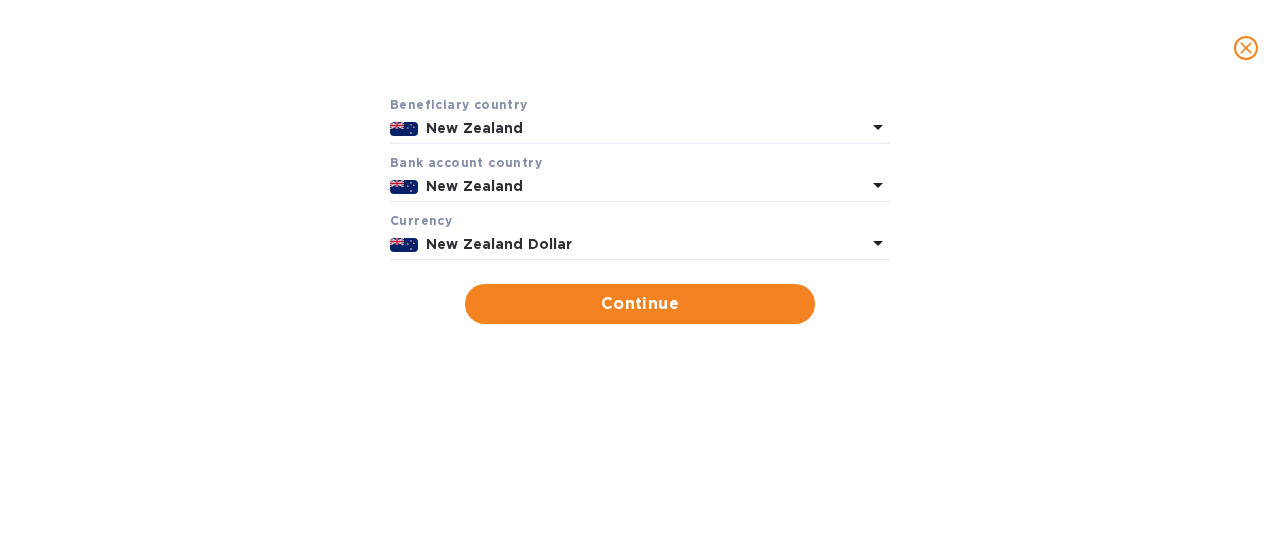 click on "New Zealand Dollar" at bounding box center (499, 244) 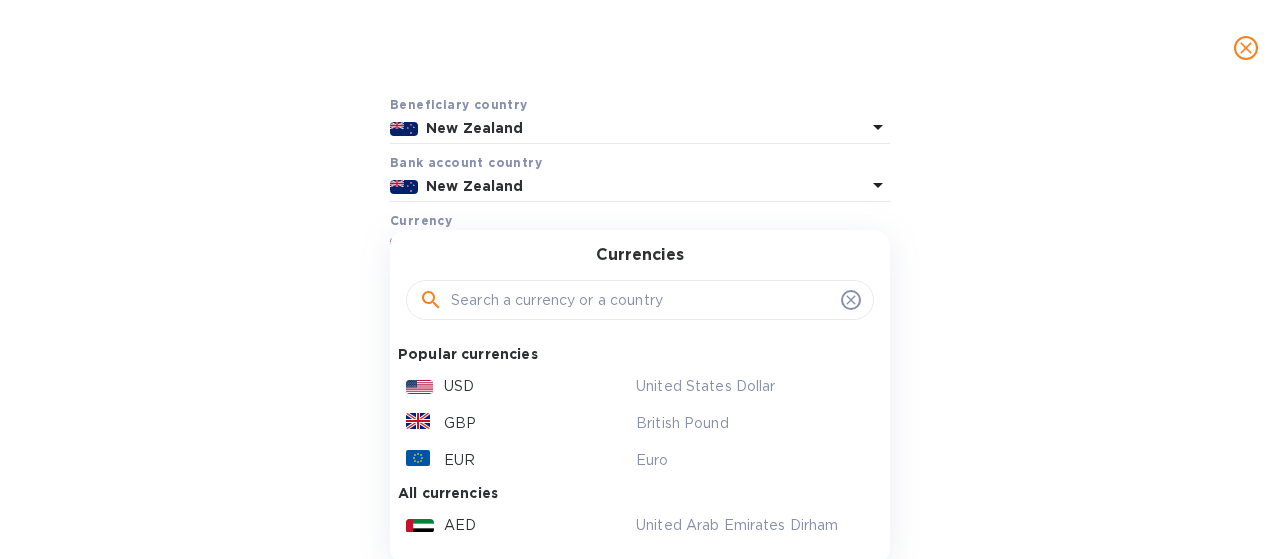 drag, startPoint x: 474, startPoint y: 391, endPoint x: 474, endPoint y: 376, distance: 15 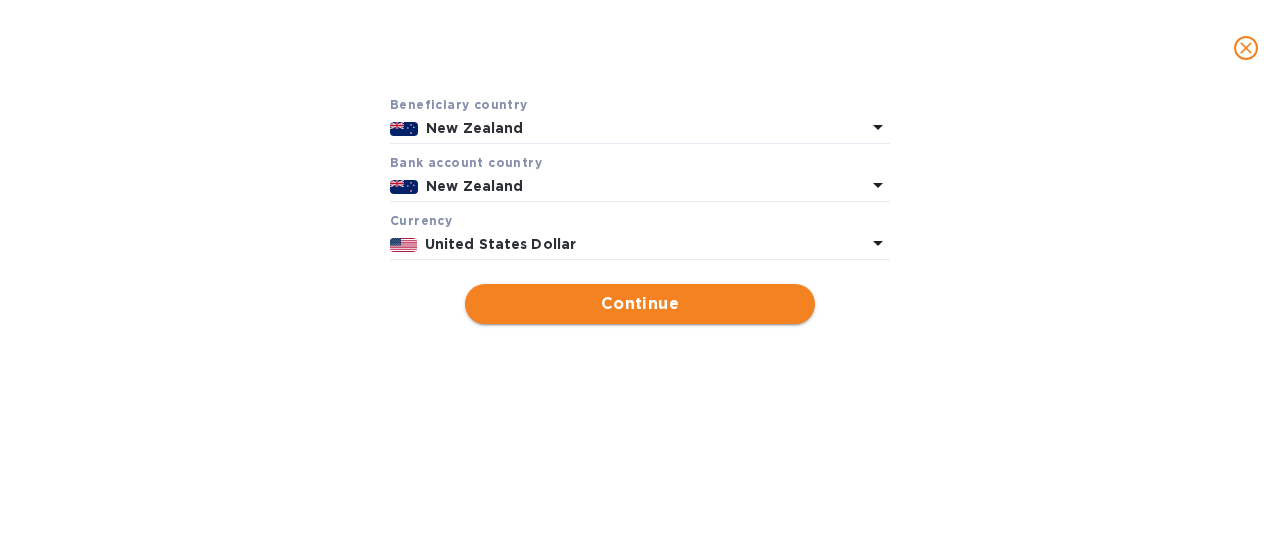 click on "Continue" at bounding box center (640, 304) 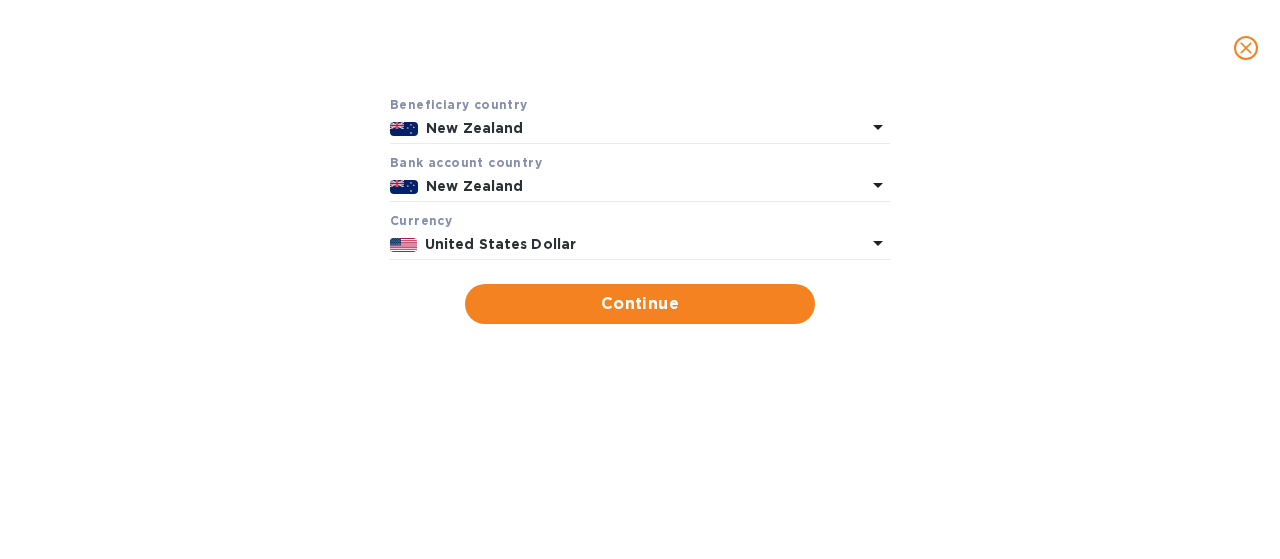 type on "[BUSINESS_NAME]" 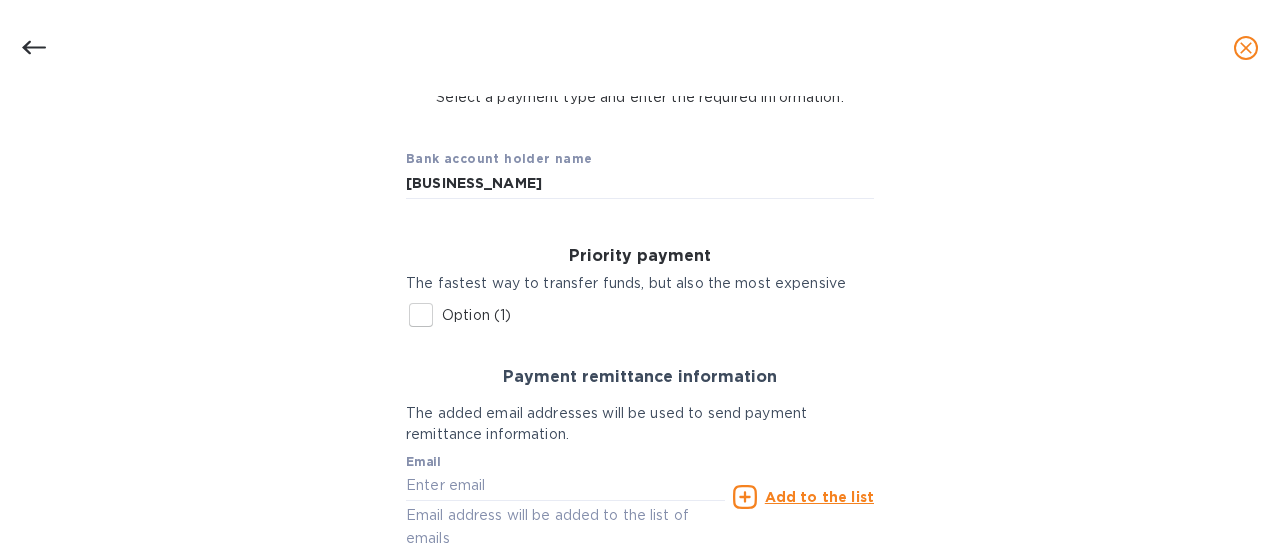 scroll, scrollTop: 200, scrollLeft: 0, axis: vertical 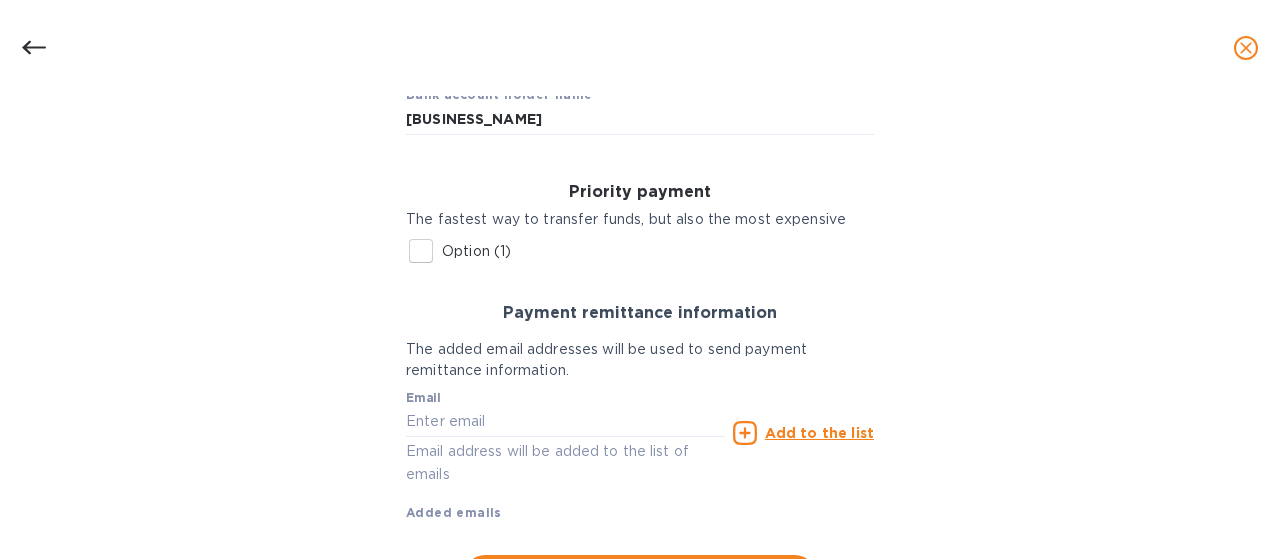 drag, startPoint x: 461, startPoint y: 253, endPoint x: 495, endPoint y: 245, distance: 34.928497 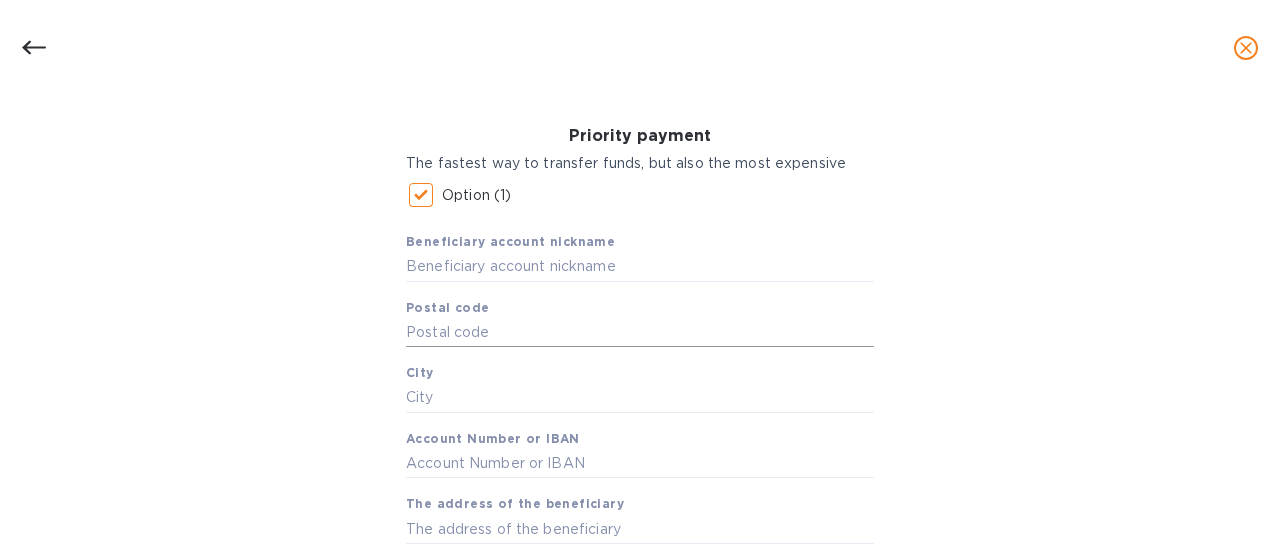 scroll, scrollTop: 300, scrollLeft: 0, axis: vertical 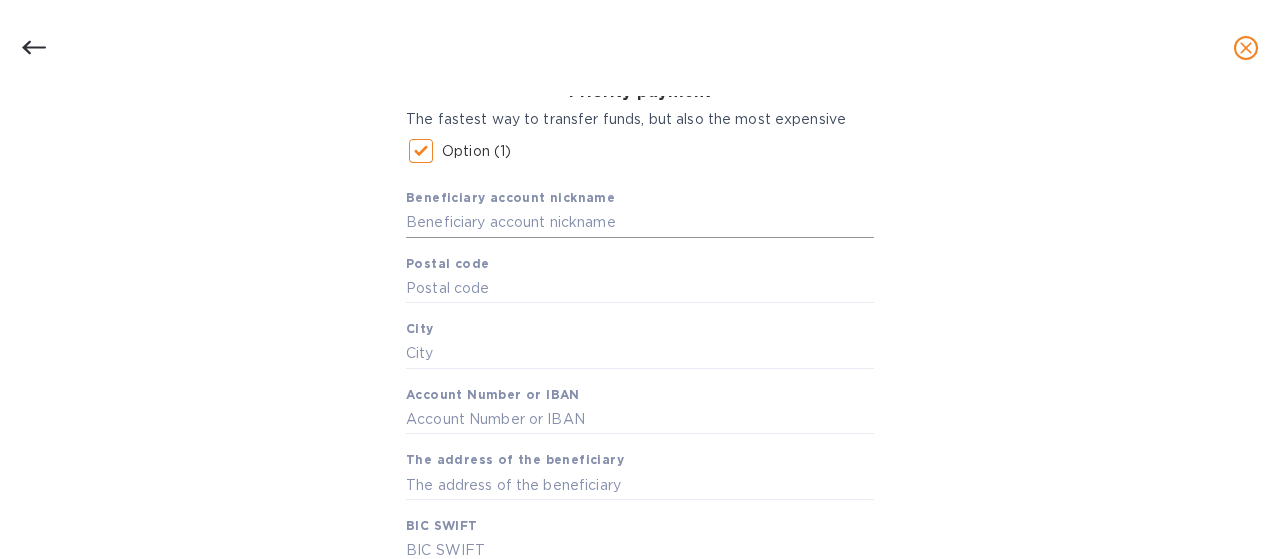click at bounding box center (640, 223) 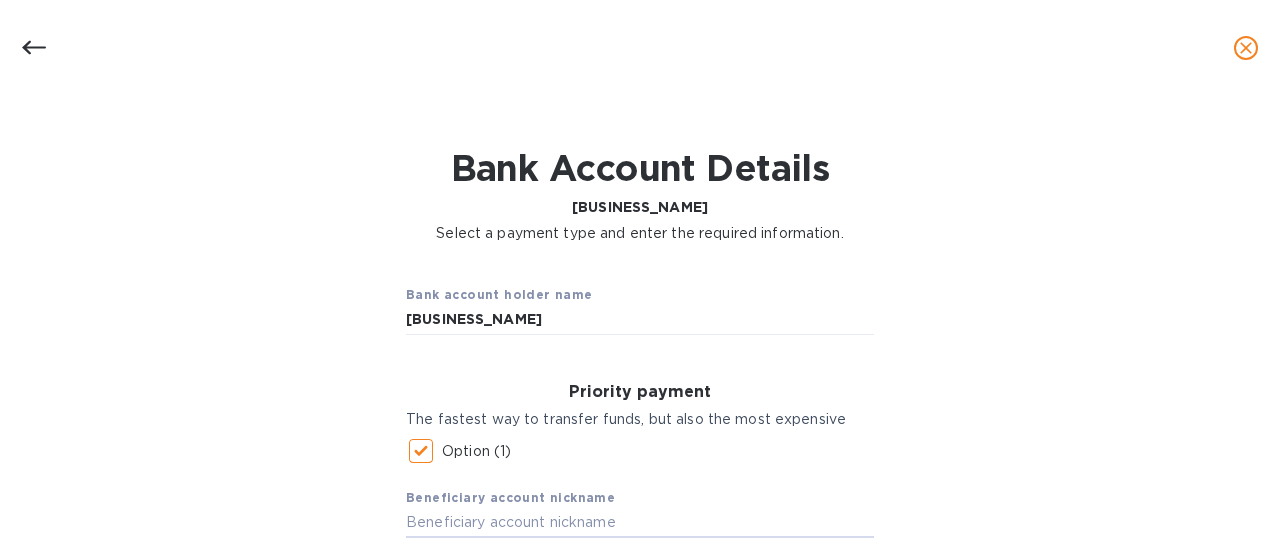 scroll, scrollTop: 100, scrollLeft: 0, axis: vertical 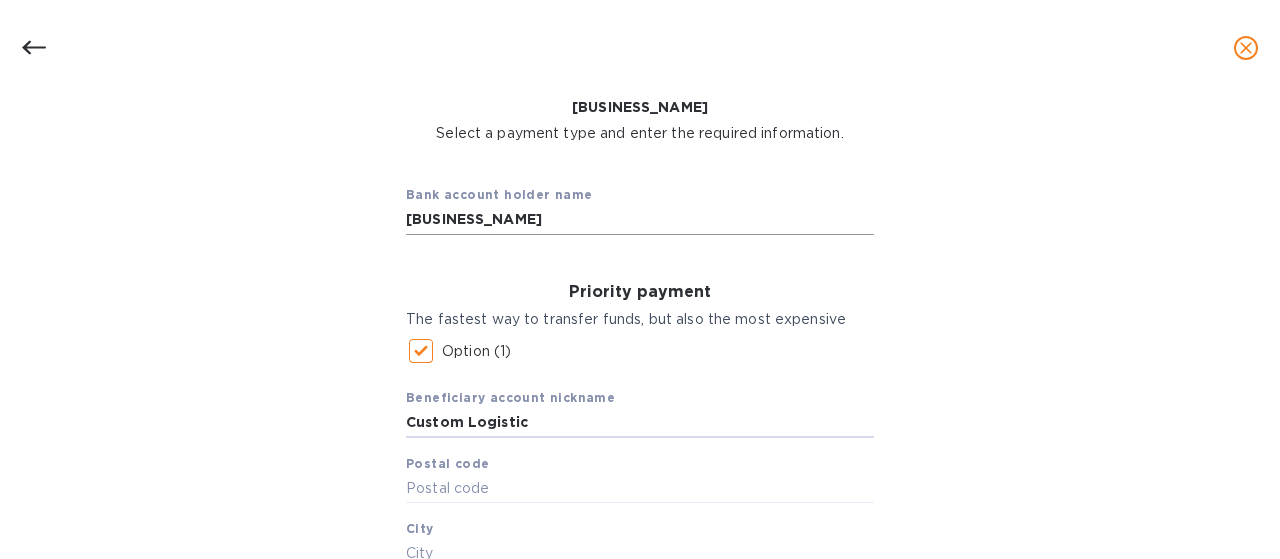type on "Custom Logistic" 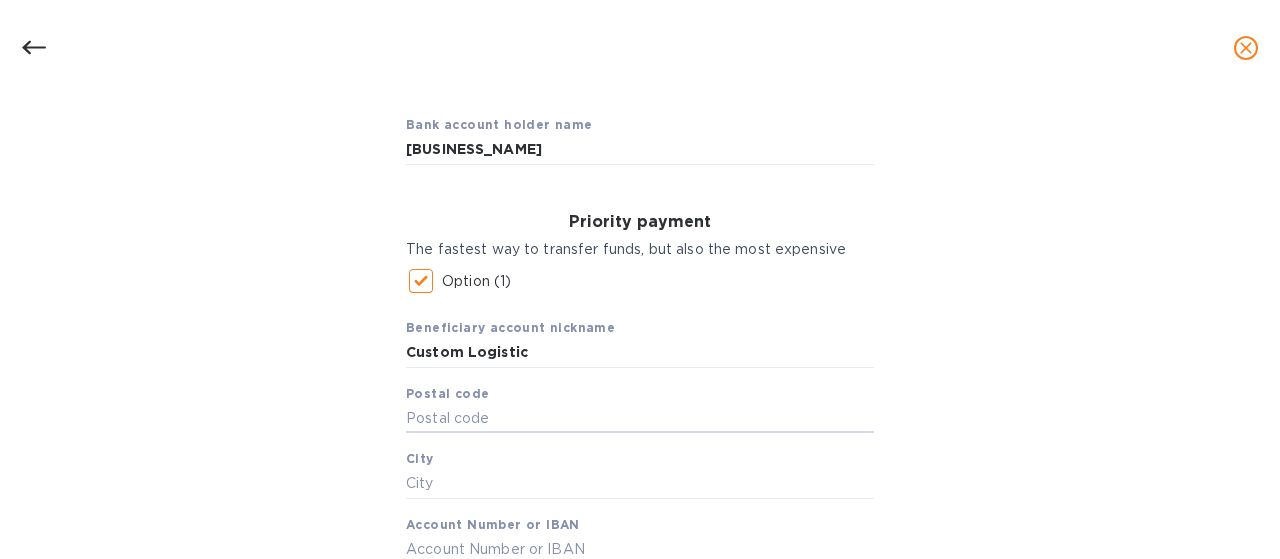 scroll, scrollTop: 200, scrollLeft: 0, axis: vertical 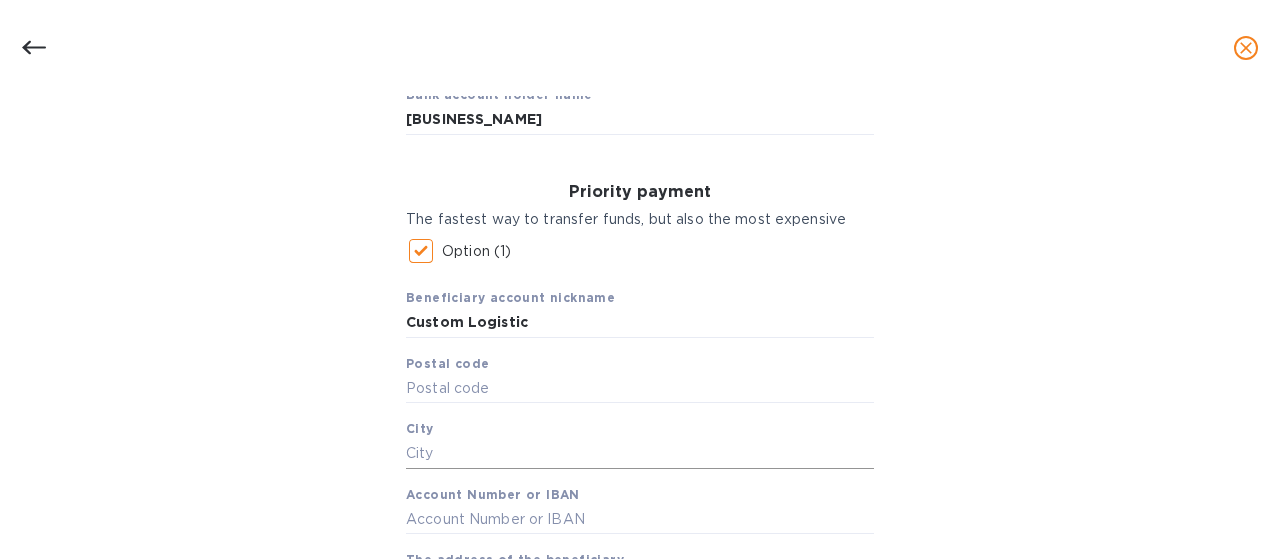 click at bounding box center [640, 454] 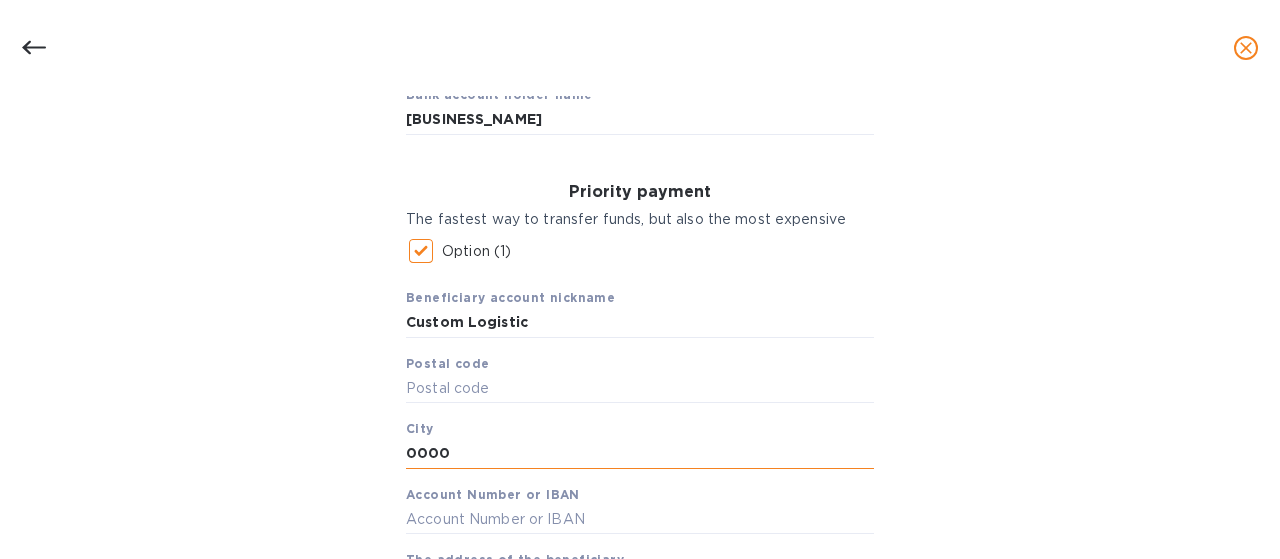 type on "00000" 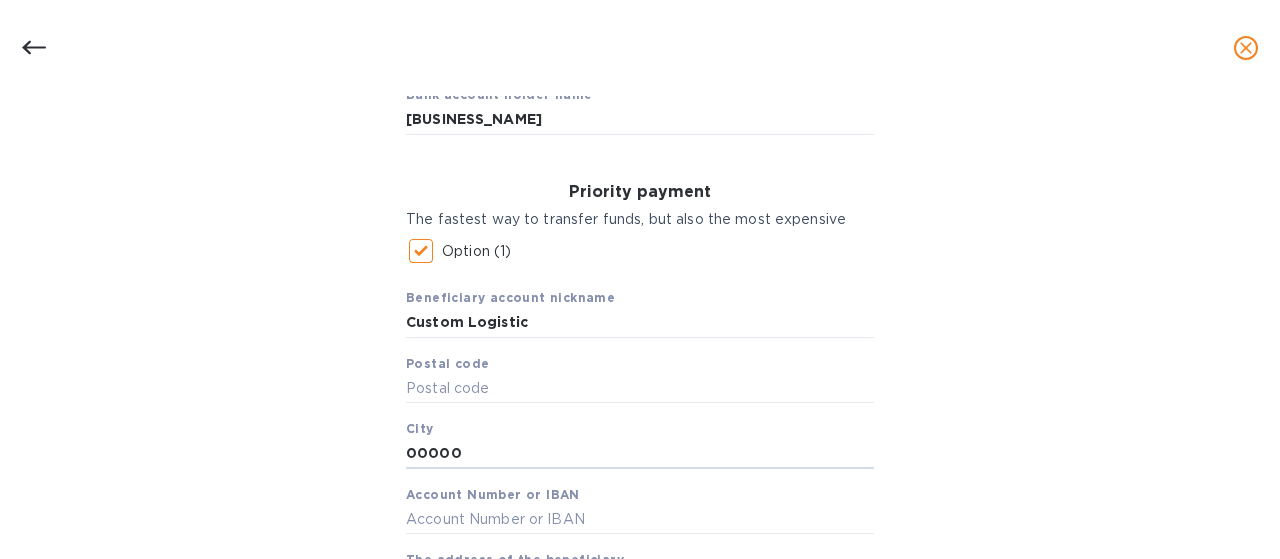 scroll, scrollTop: 300, scrollLeft: 0, axis: vertical 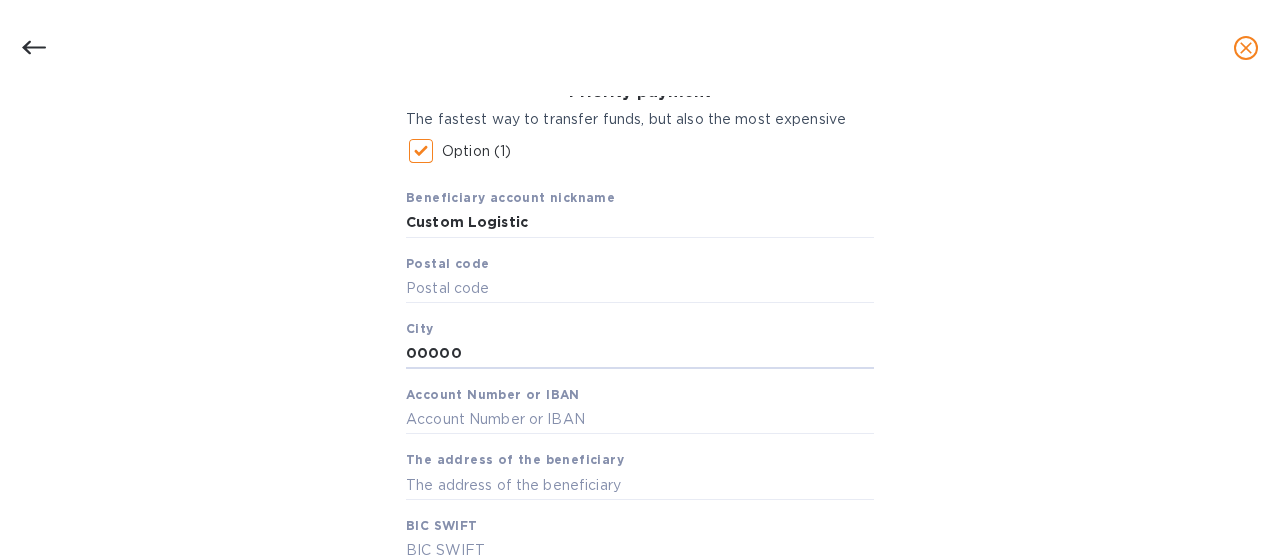 drag, startPoint x: 461, startPoint y: 352, endPoint x: 230, endPoint y: 354, distance: 231.00865 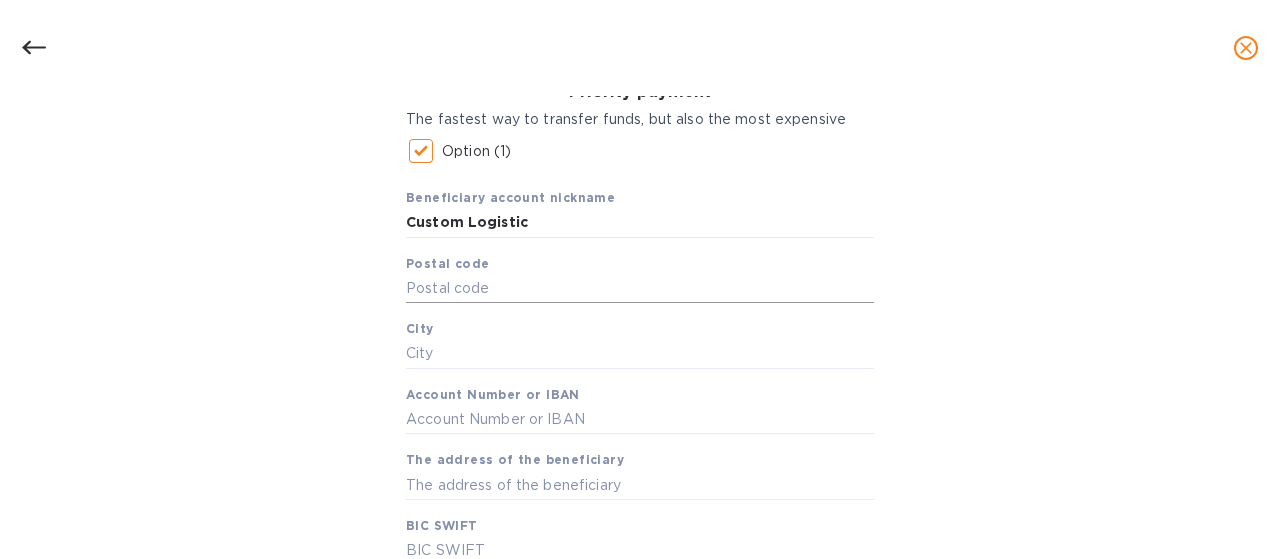 click at bounding box center [640, 289] 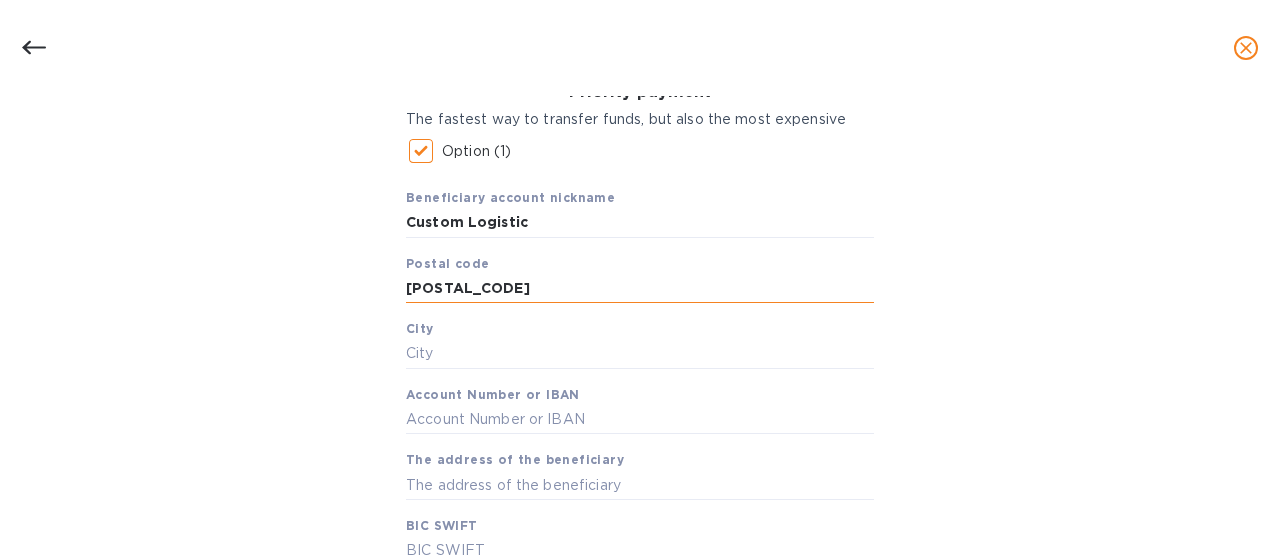 type on "[POSTAL_CODE]" 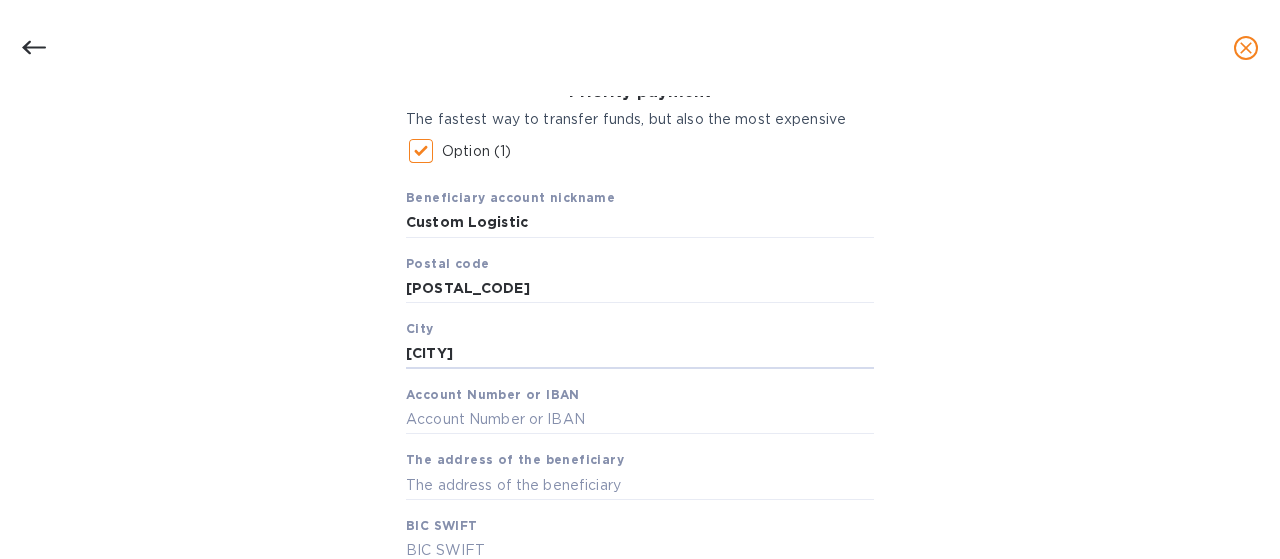 type on "[CITY]" 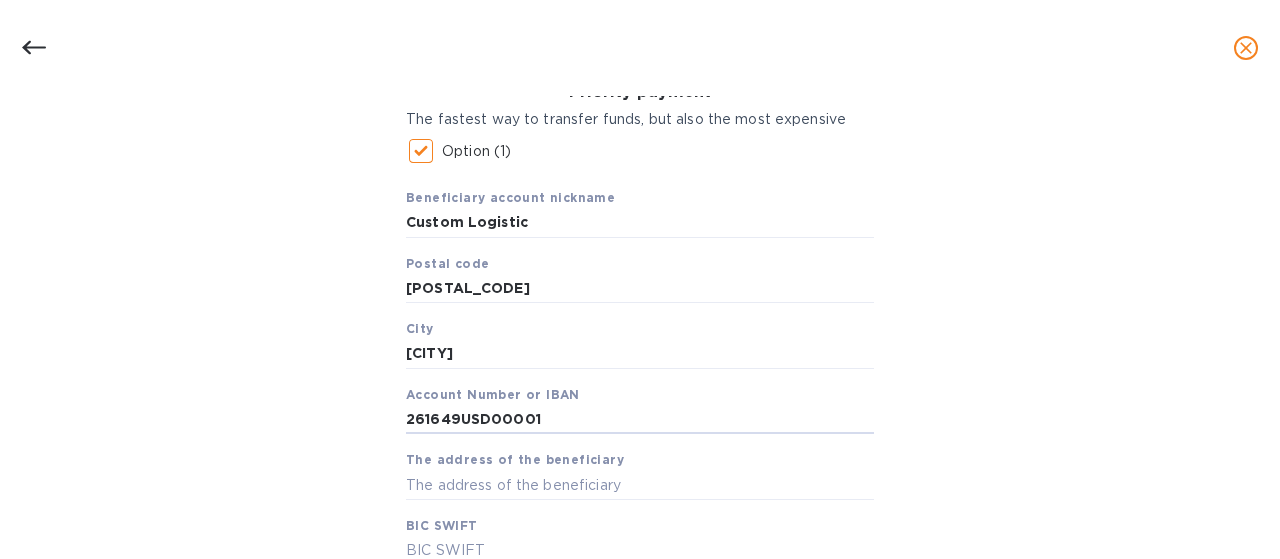 type on "261649USD00001" 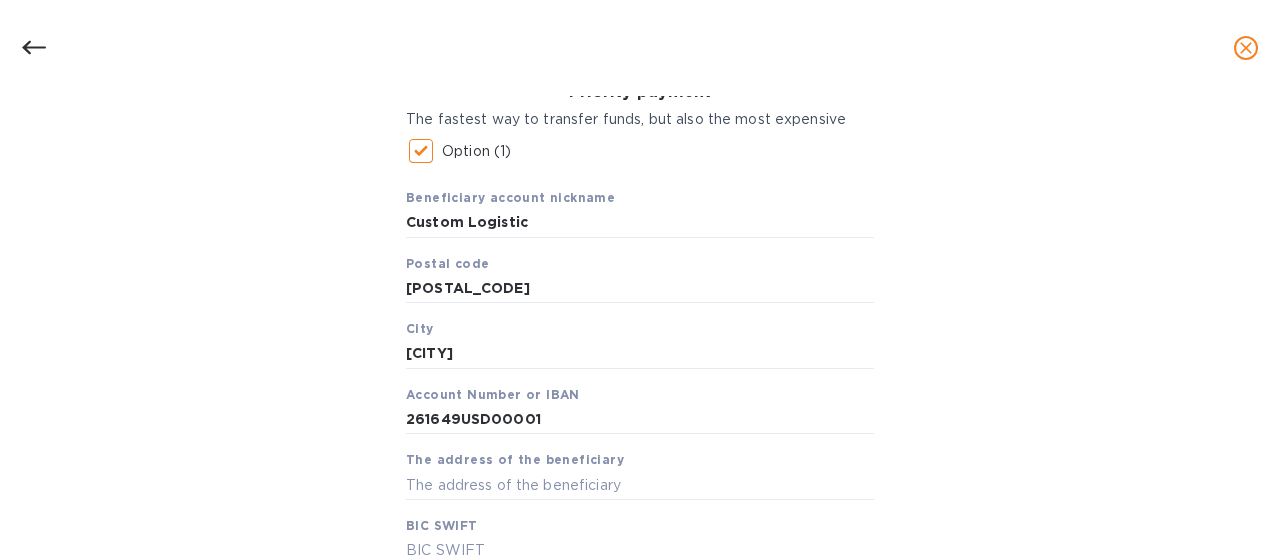 drag, startPoint x: 468, startPoint y: 484, endPoint x: 496, endPoint y: 466, distance: 33.286633 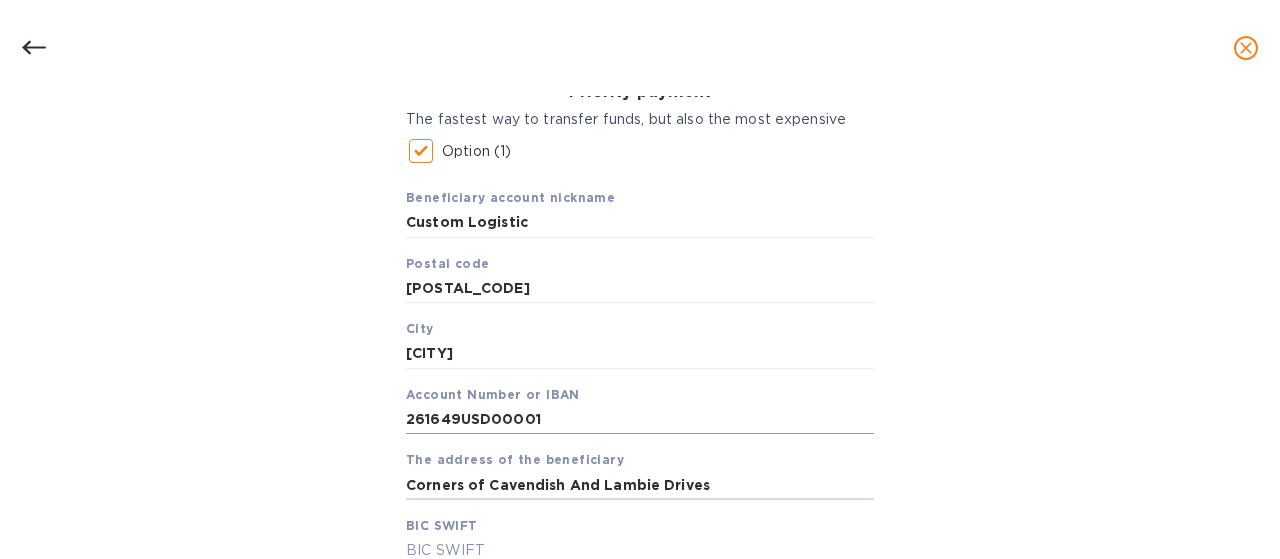 type on "Corners of Cavendish And Lambie Drives" 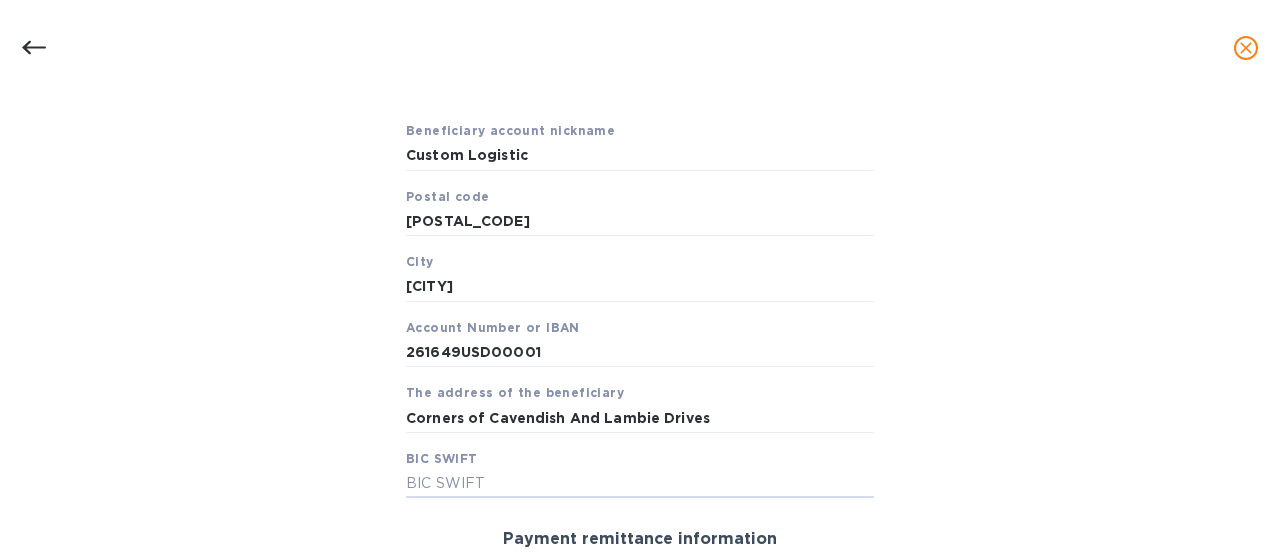 scroll, scrollTop: 406, scrollLeft: 0, axis: vertical 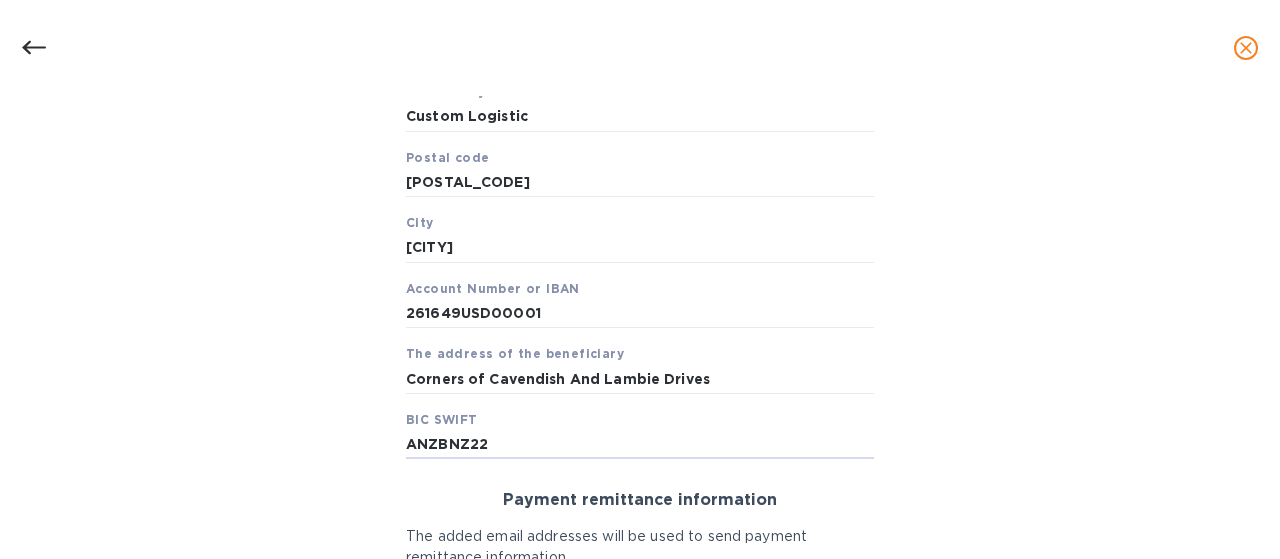 type on "ANZBNZ22" 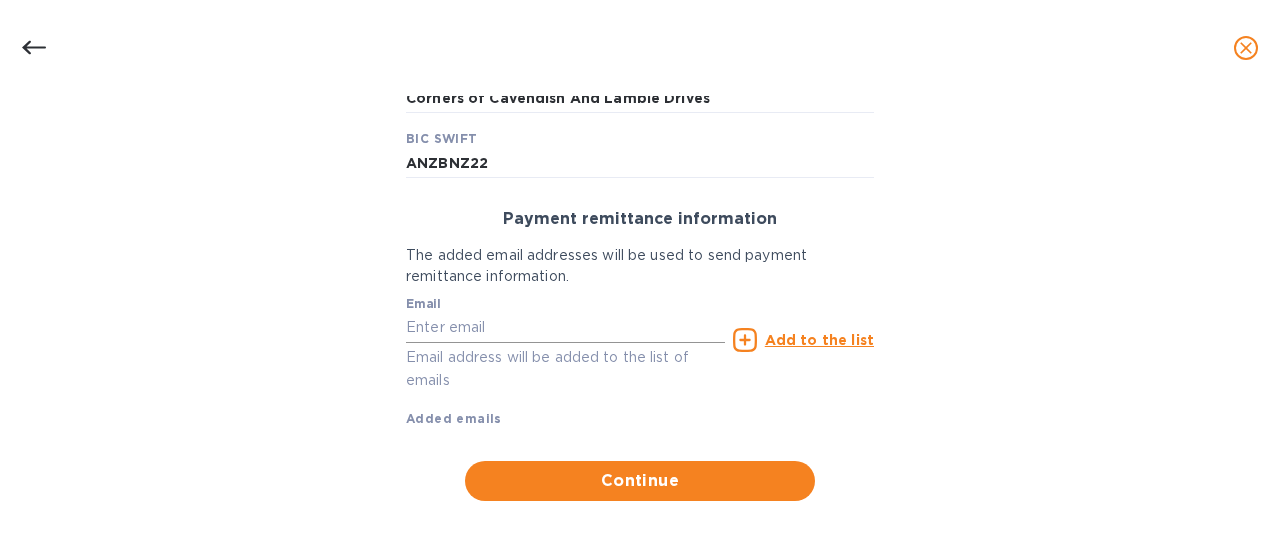 click at bounding box center (565, 328) 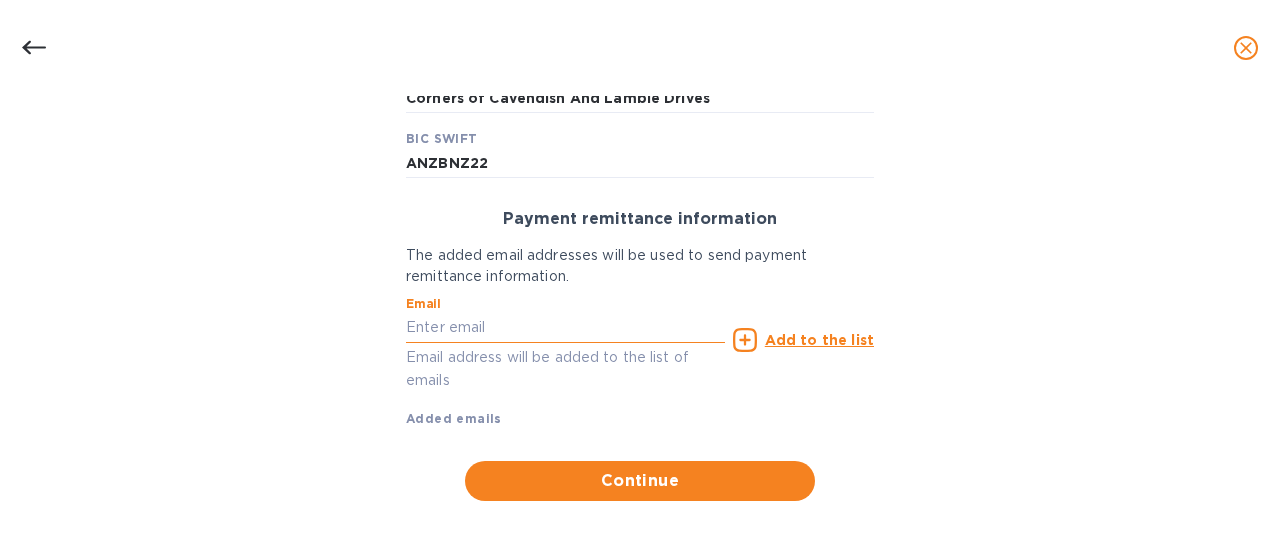 paste on "accounts@[DOMAIN]" 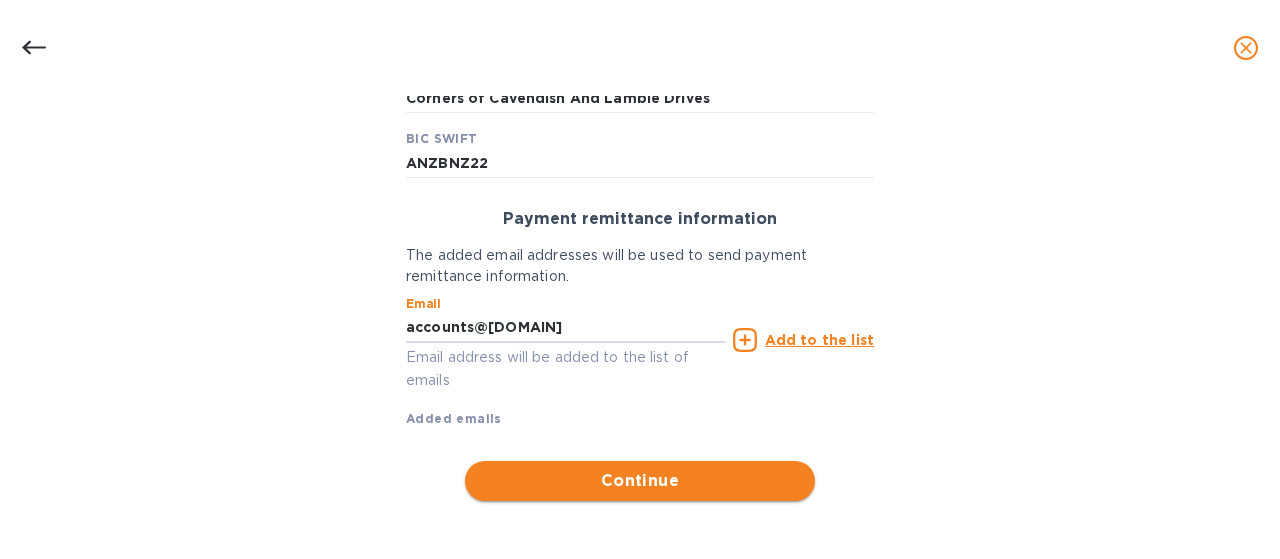 type on "accounts@[DOMAIN]" 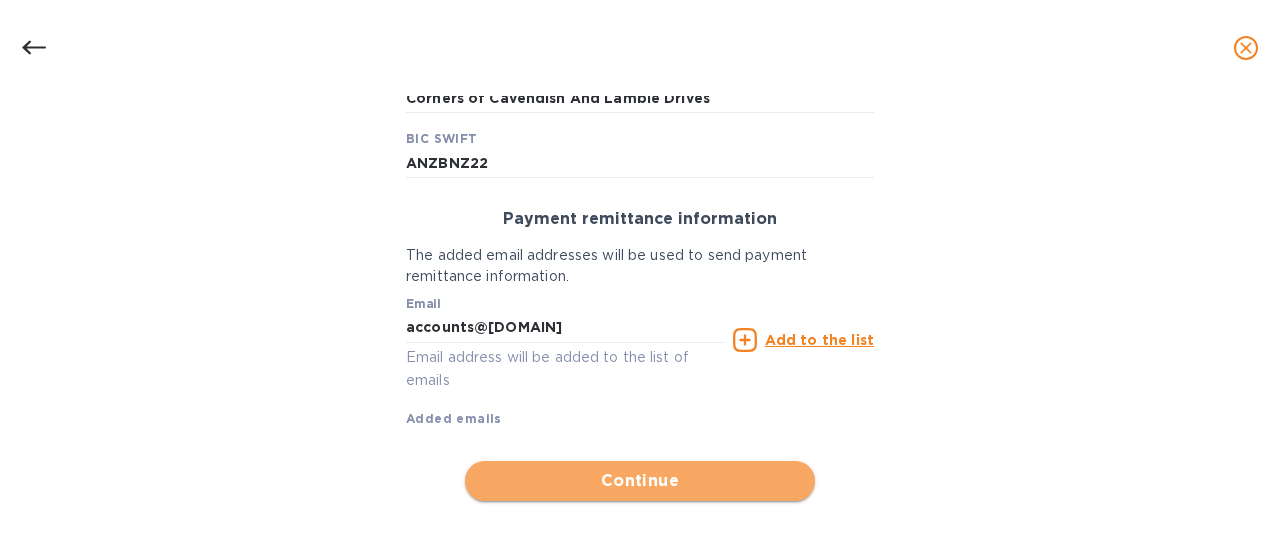 click on "Continue" at bounding box center [640, 481] 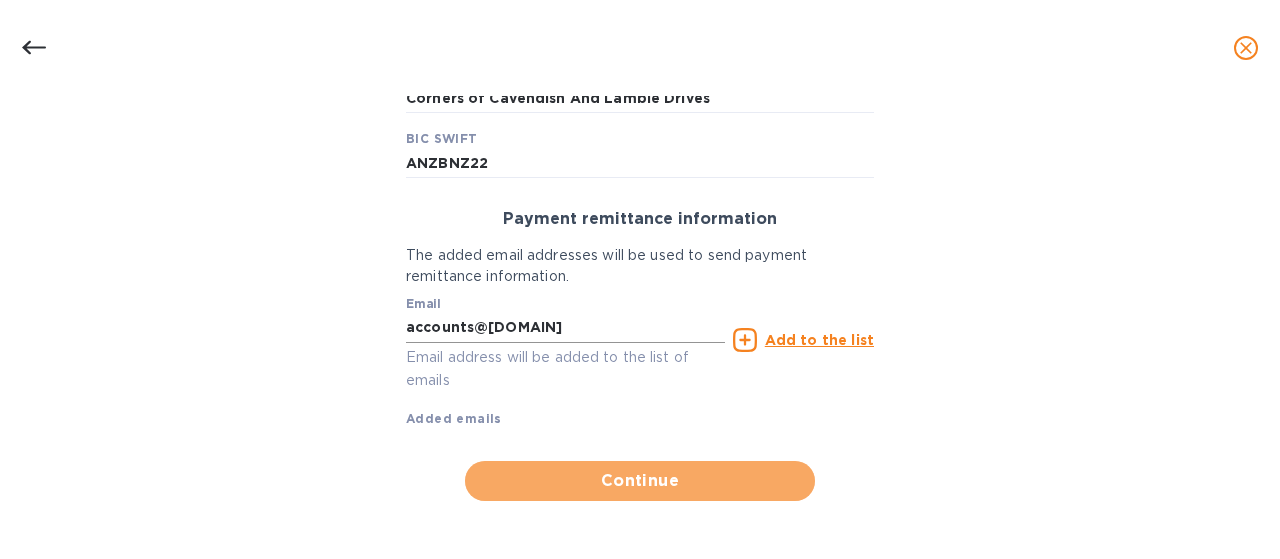 scroll, scrollTop: 668, scrollLeft: 0, axis: vertical 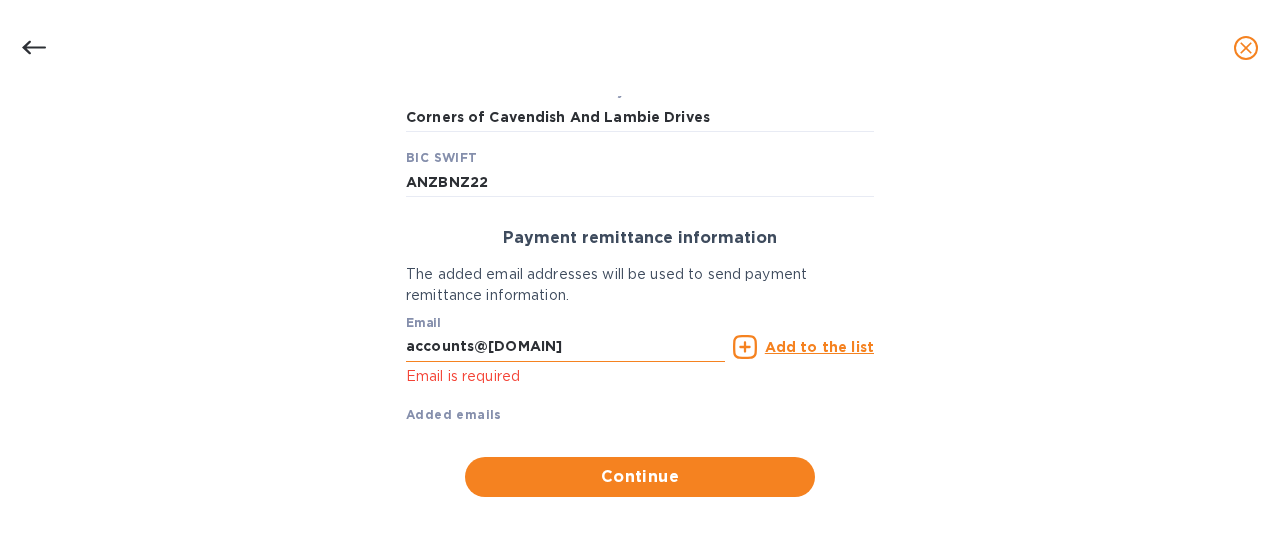 click on "accounts@[DOMAIN]" at bounding box center [565, 347] 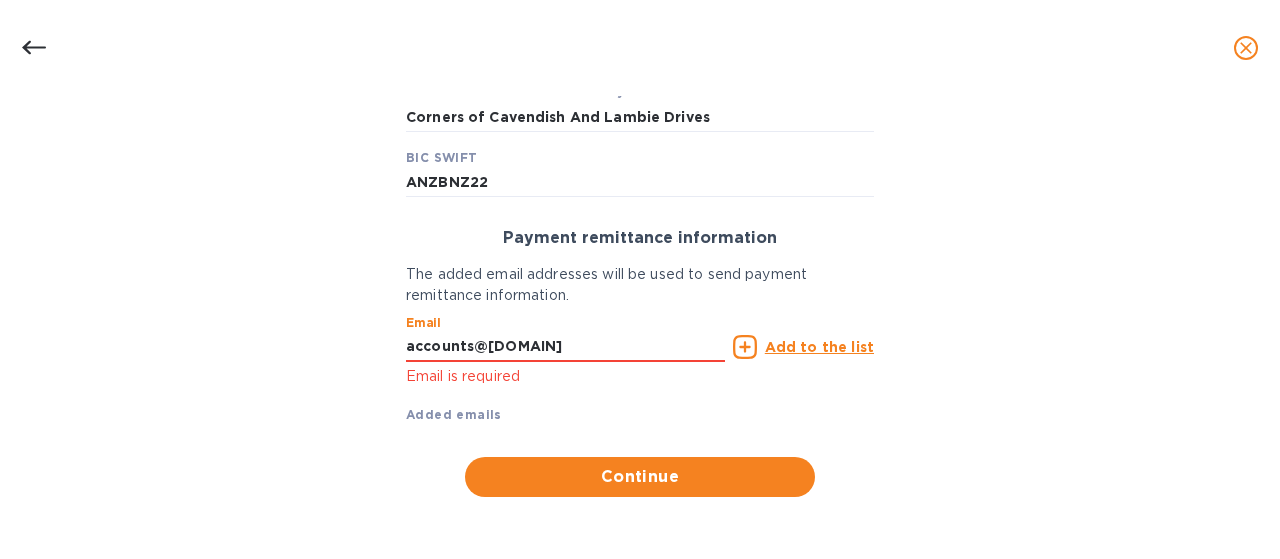 click on "Add to the list" at bounding box center (819, 347) 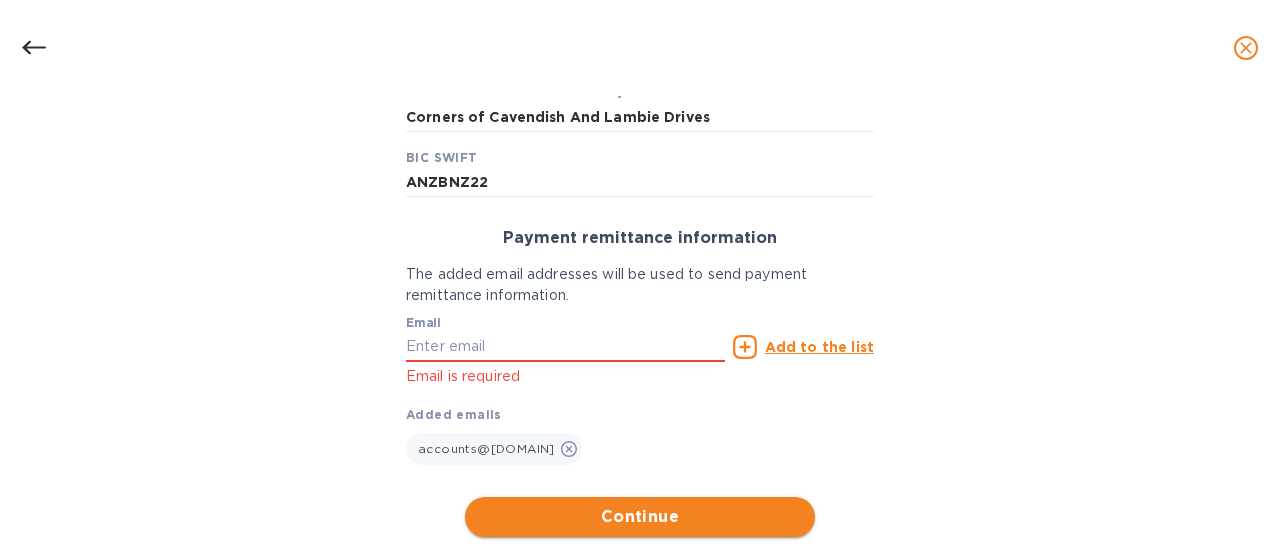 click on "Continue" at bounding box center (640, 517) 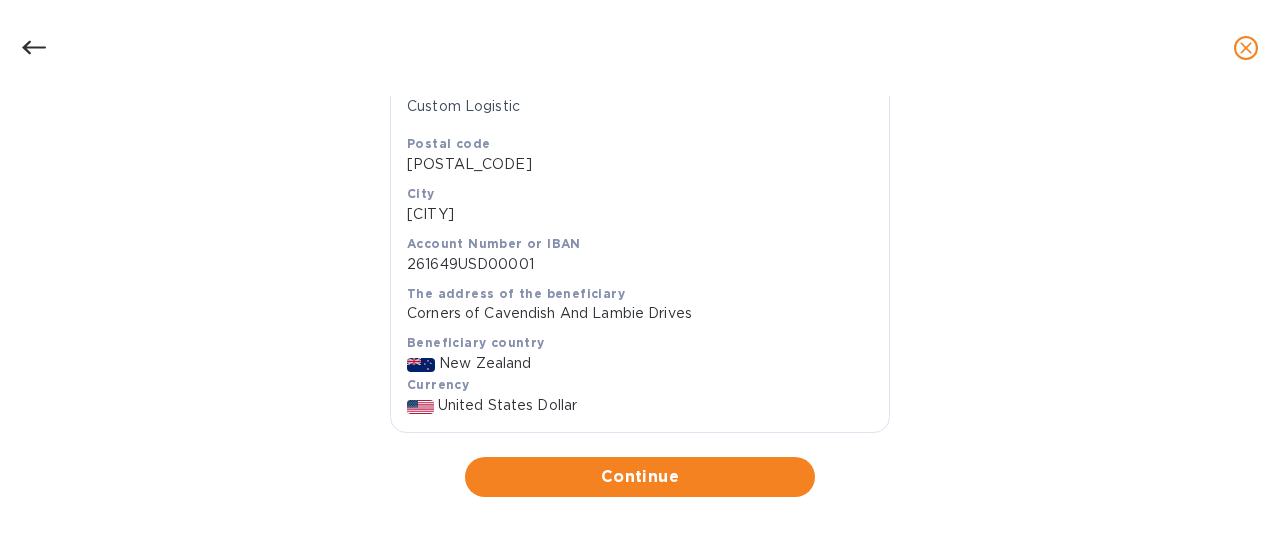 scroll, scrollTop: 472, scrollLeft: 0, axis: vertical 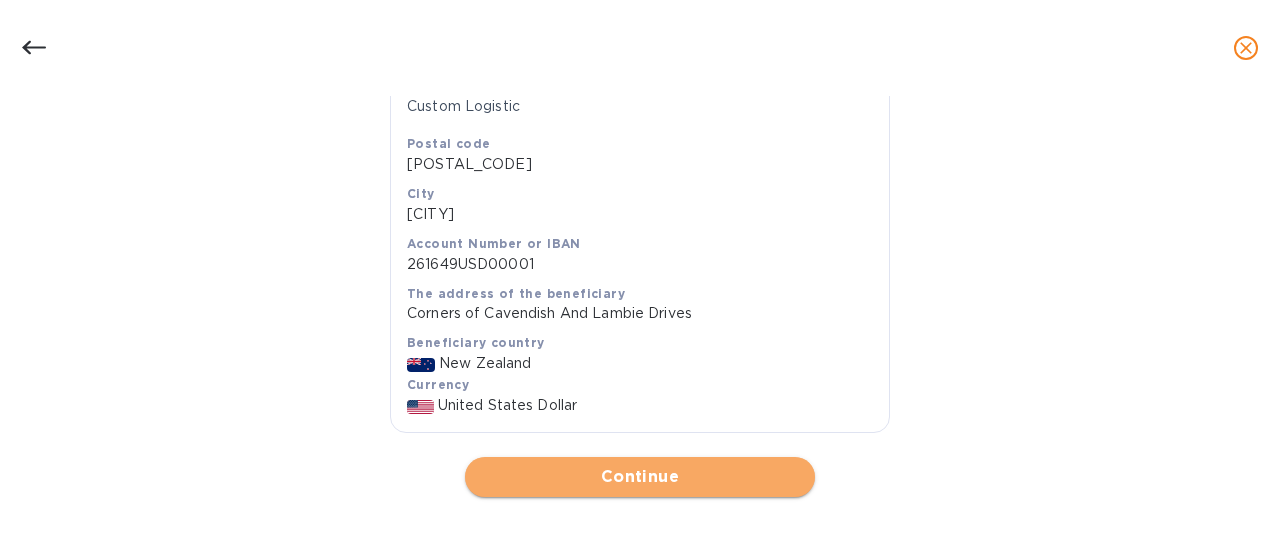 click on "Continue" at bounding box center [640, 477] 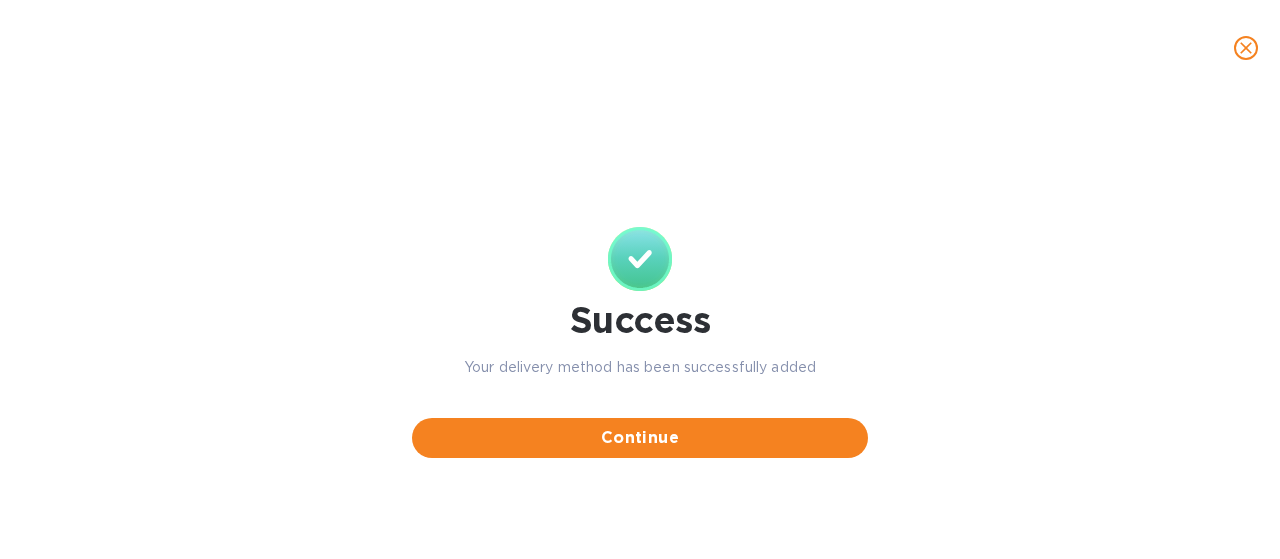 scroll, scrollTop: 0, scrollLeft: 0, axis: both 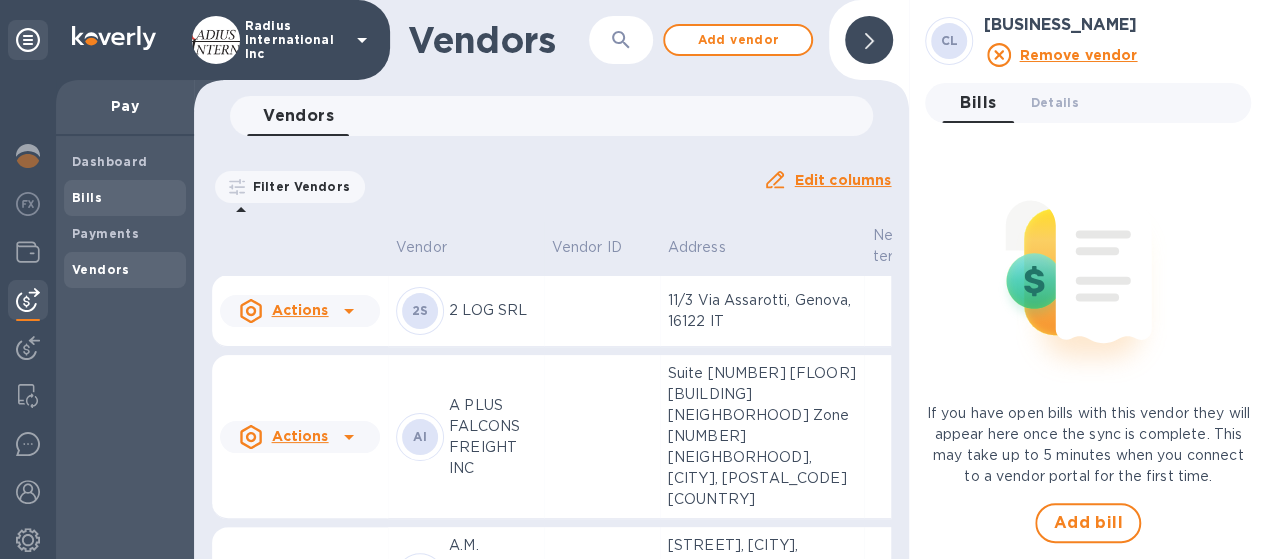 click on "Bills" at bounding box center (125, 198) 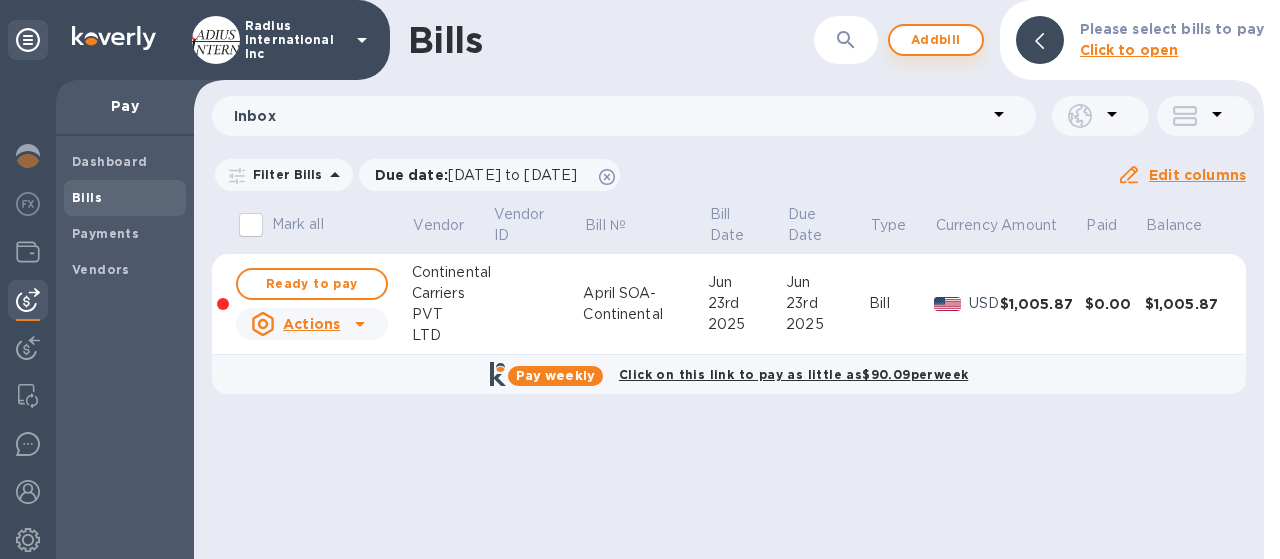 click on "Add   bill" at bounding box center [936, 40] 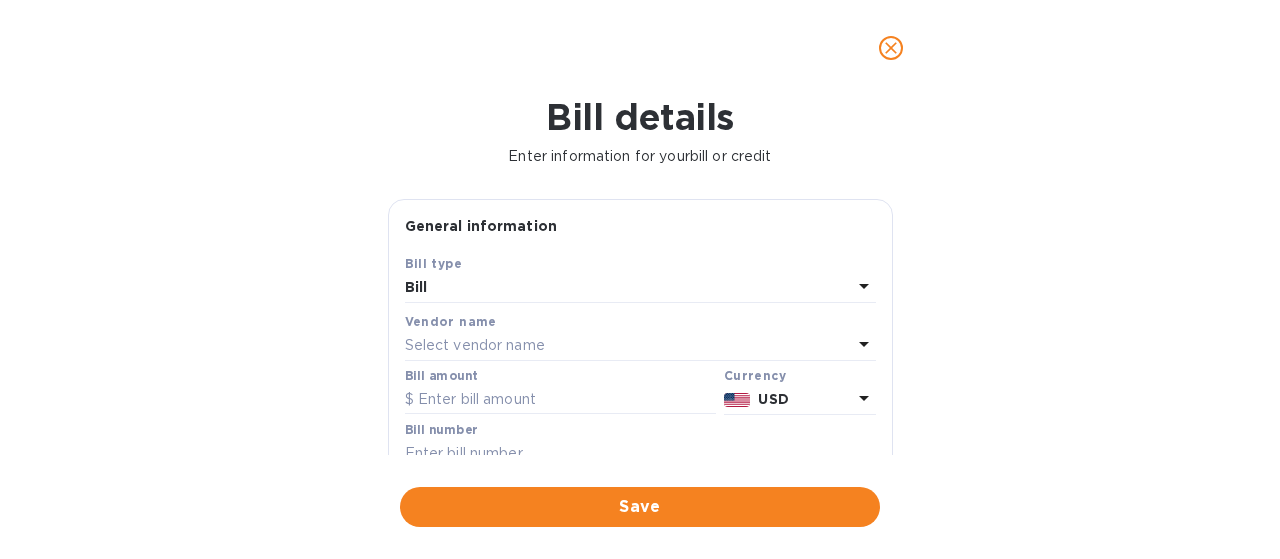 click on "Select vendor name" at bounding box center (628, 346) 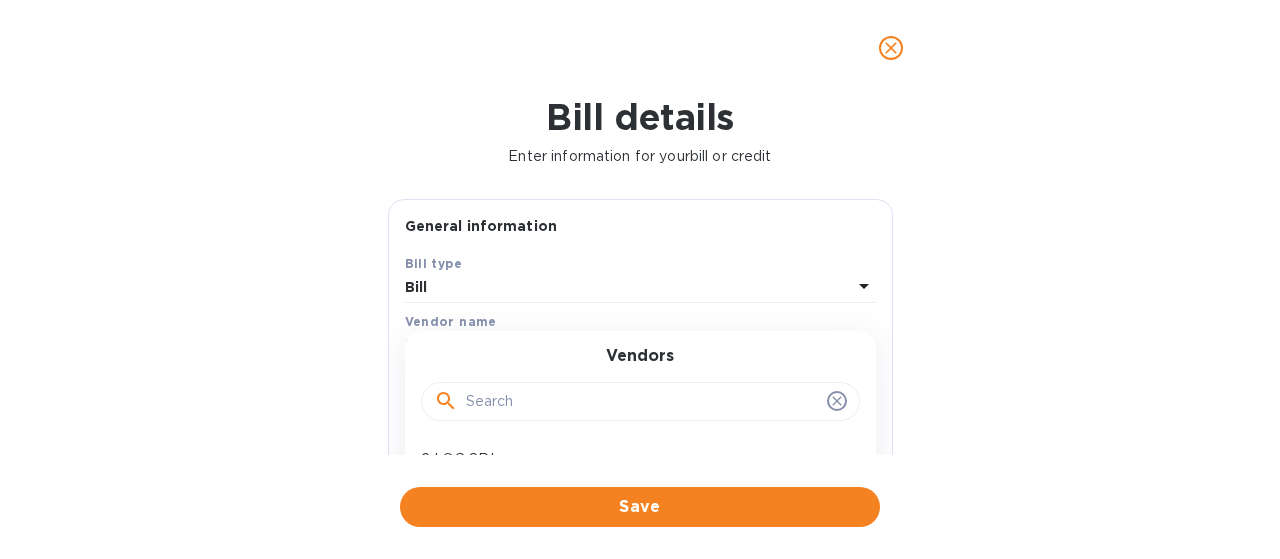 drag, startPoint x: 515, startPoint y: 394, endPoint x: 558, endPoint y: 400, distance: 43.416588 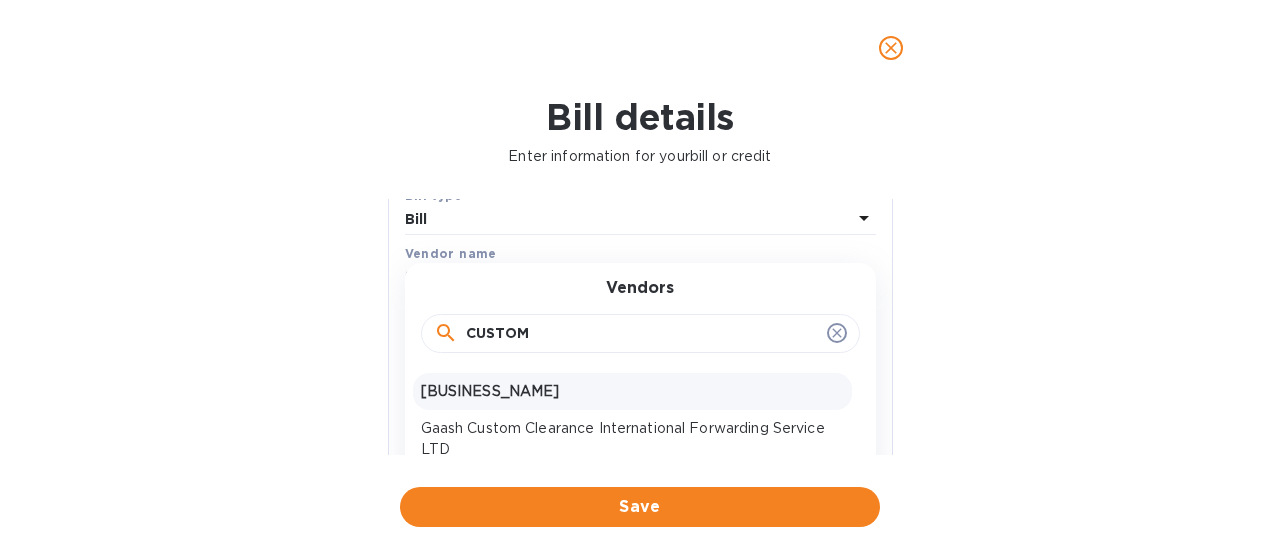 scroll, scrollTop: 100, scrollLeft: 0, axis: vertical 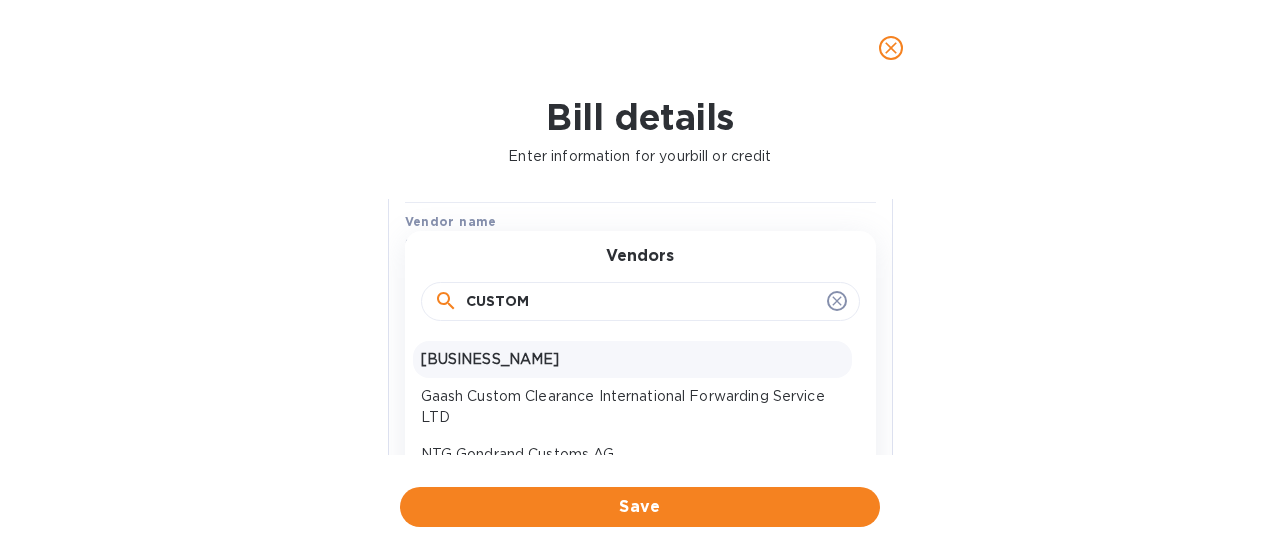 type on "CUSTOM" 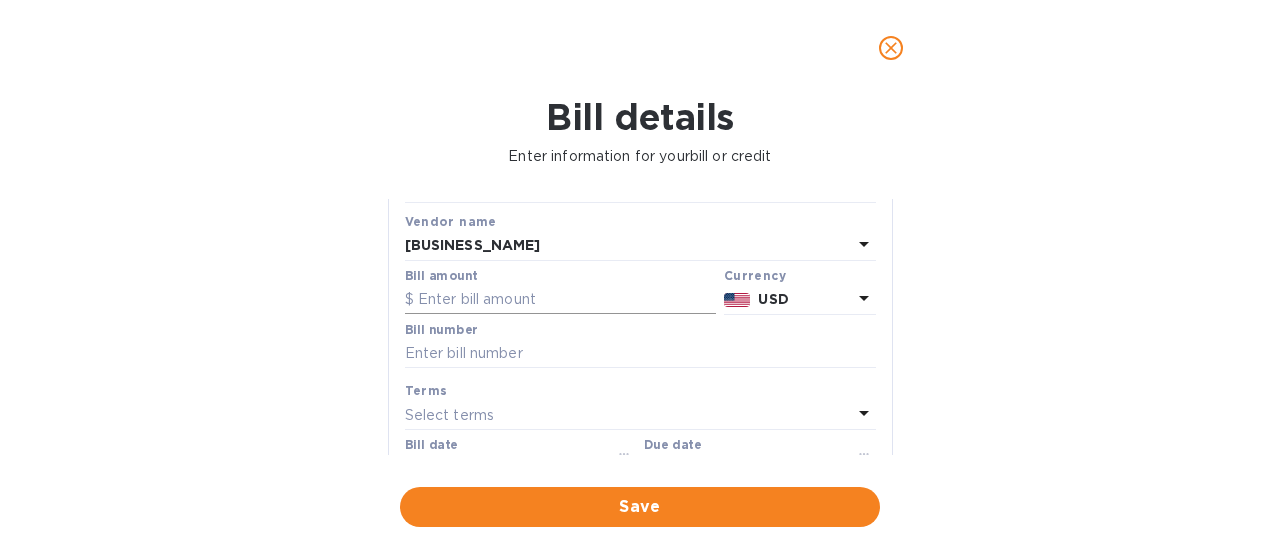 click at bounding box center [560, 300] 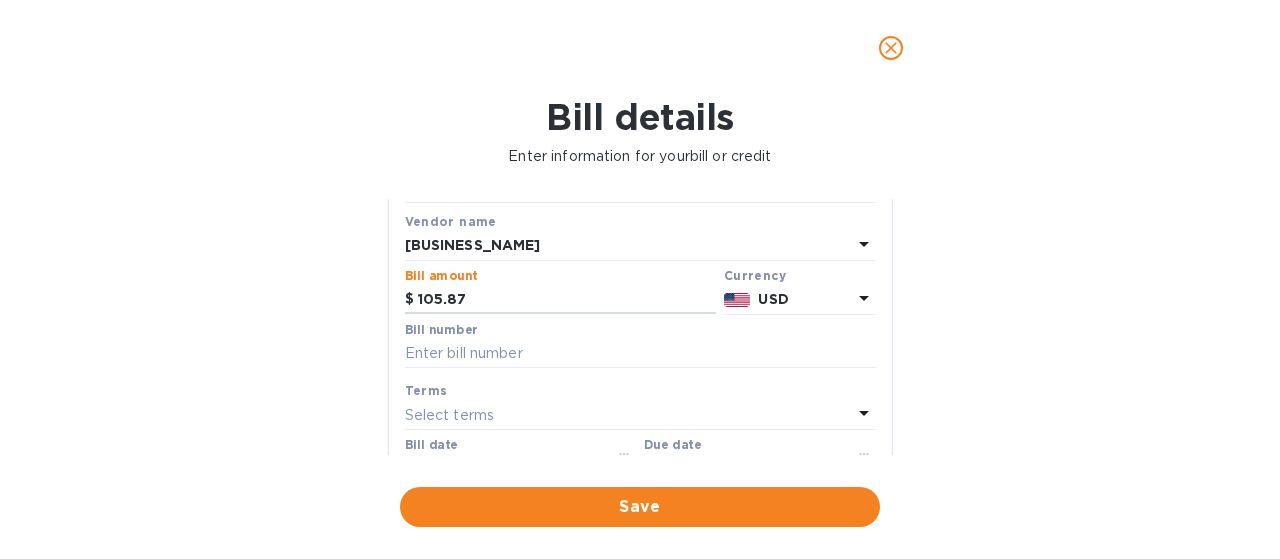 type on "105.87" 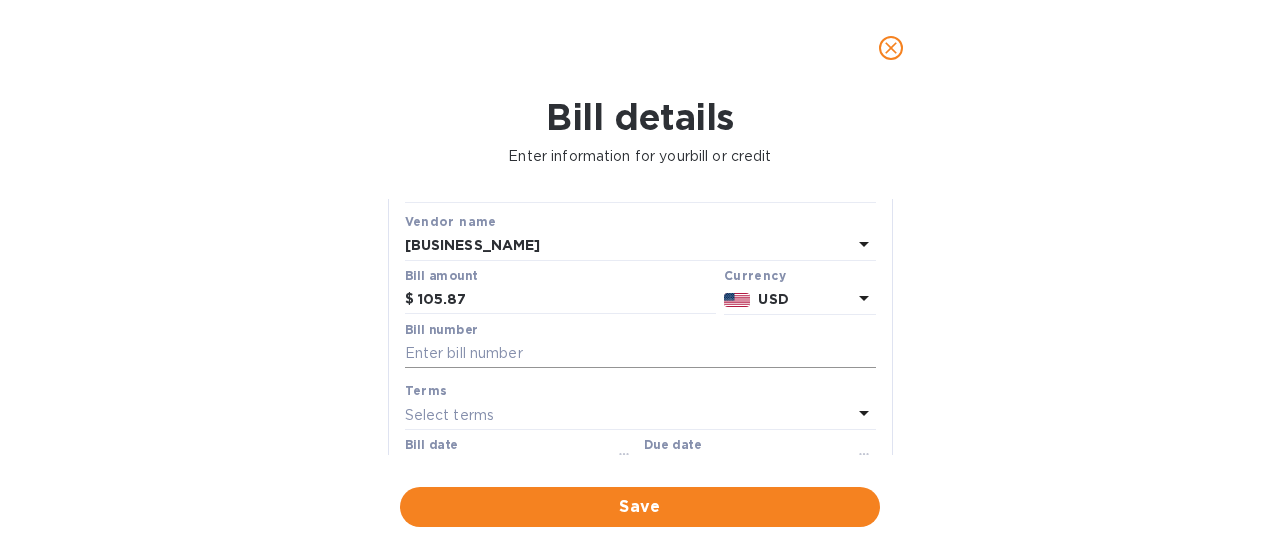 click at bounding box center [640, 354] 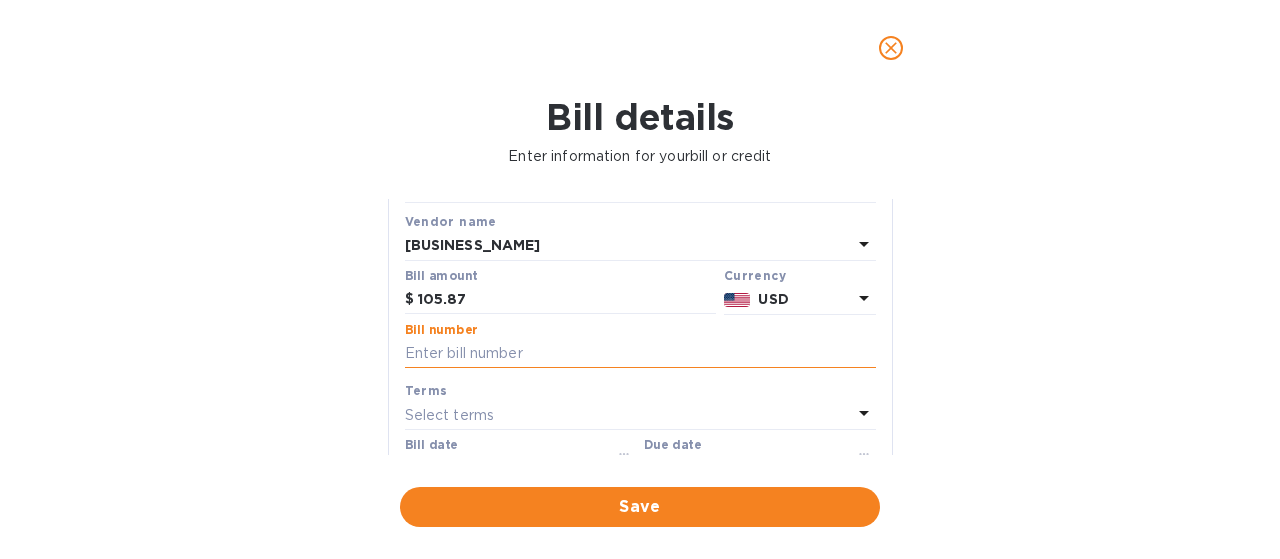 paste on "[SSN]" 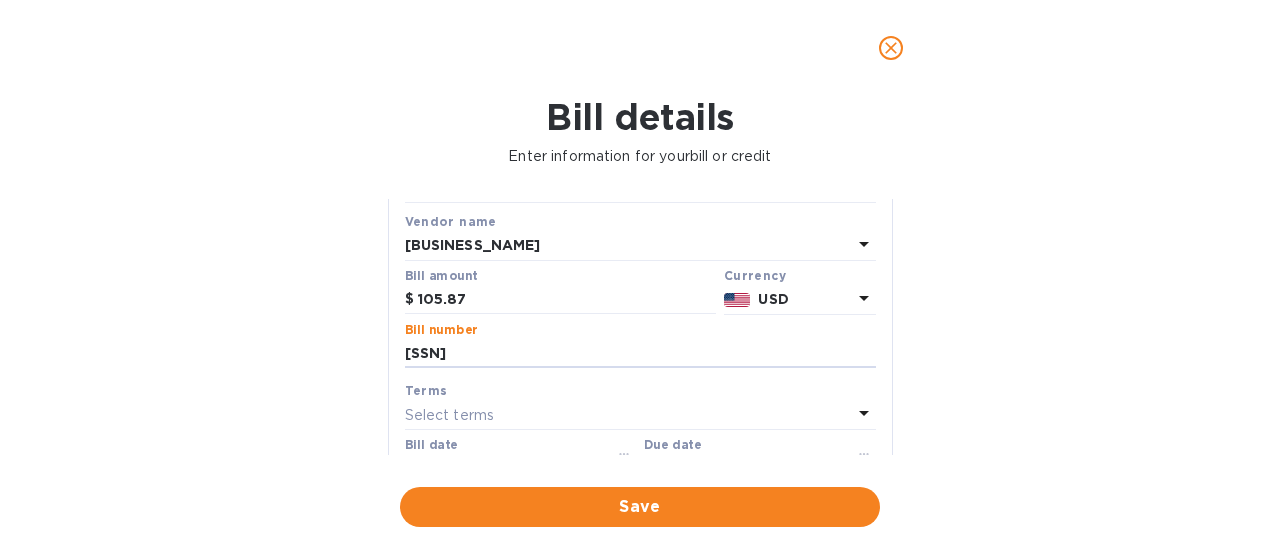 type on "[SSN]" 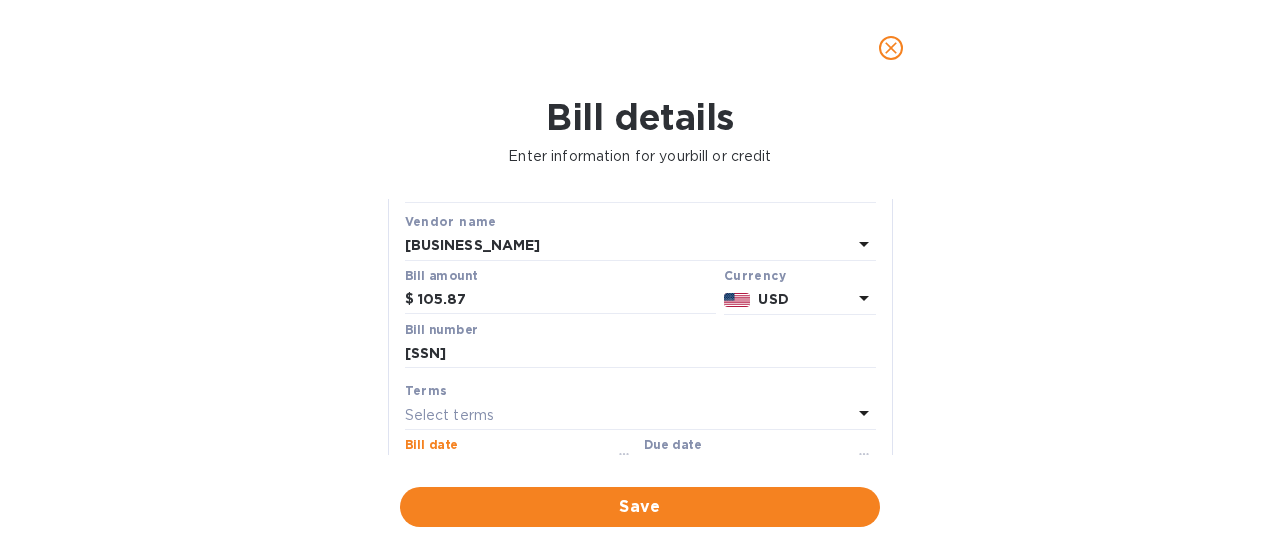 scroll, scrollTop: 128, scrollLeft: 0, axis: vertical 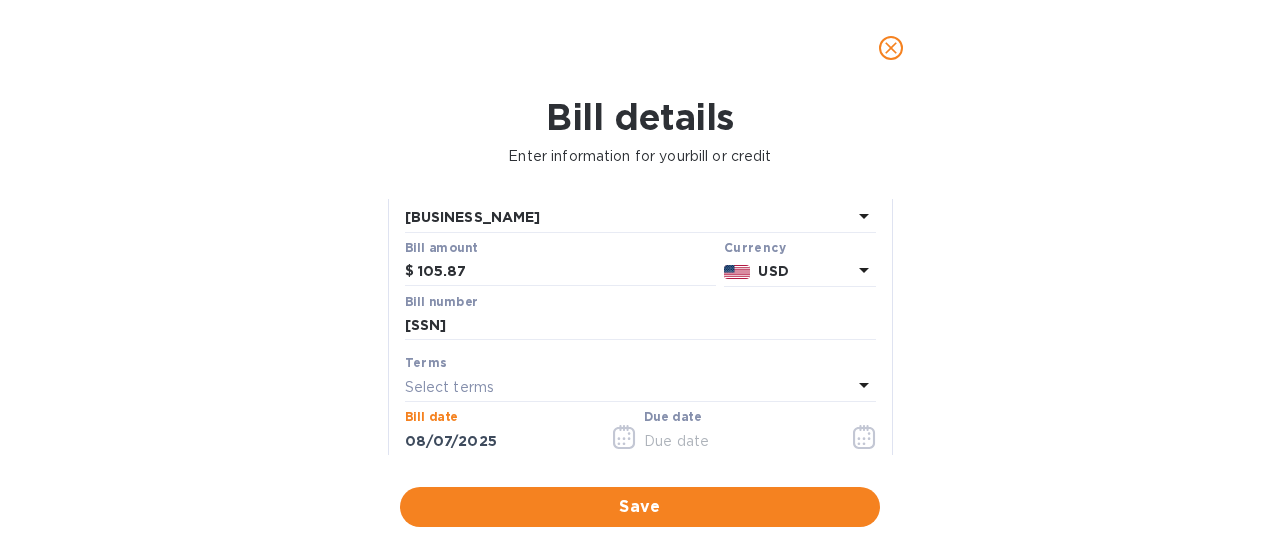 drag, startPoint x: 711, startPoint y: 440, endPoint x: 808, endPoint y: 441, distance: 97.00516 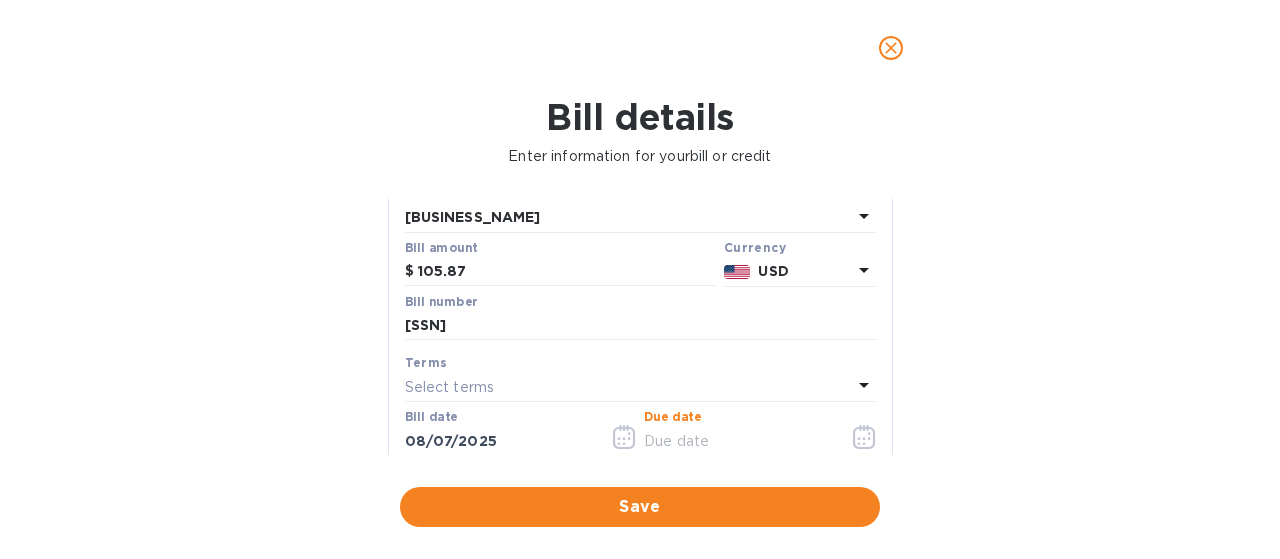 click 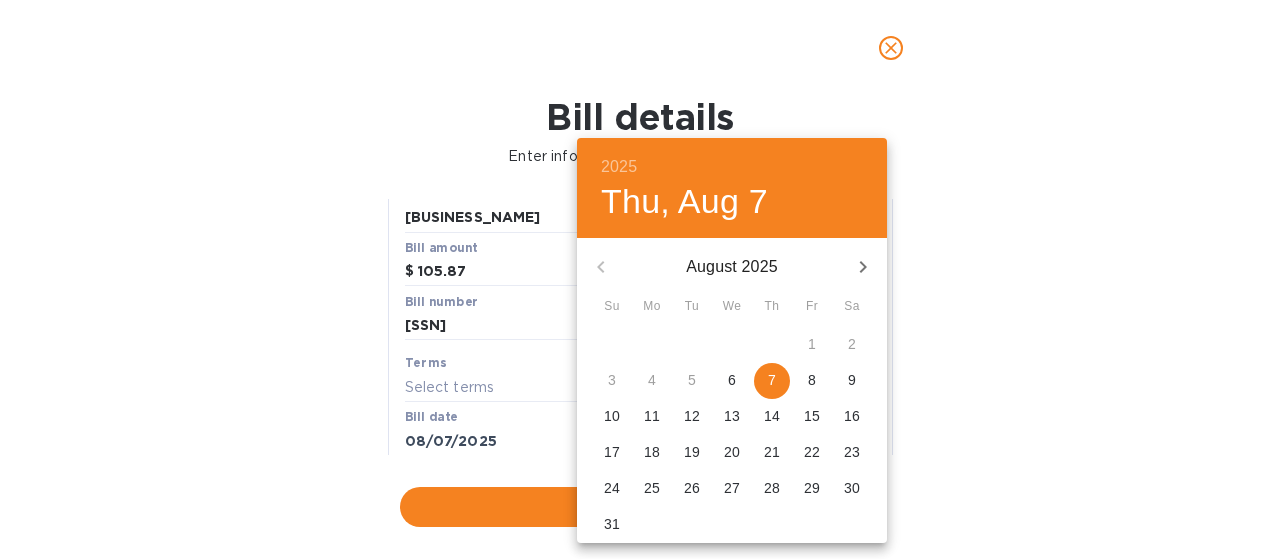 drag, startPoint x: 771, startPoint y: 384, endPoint x: 981, endPoint y: 362, distance: 211.14923 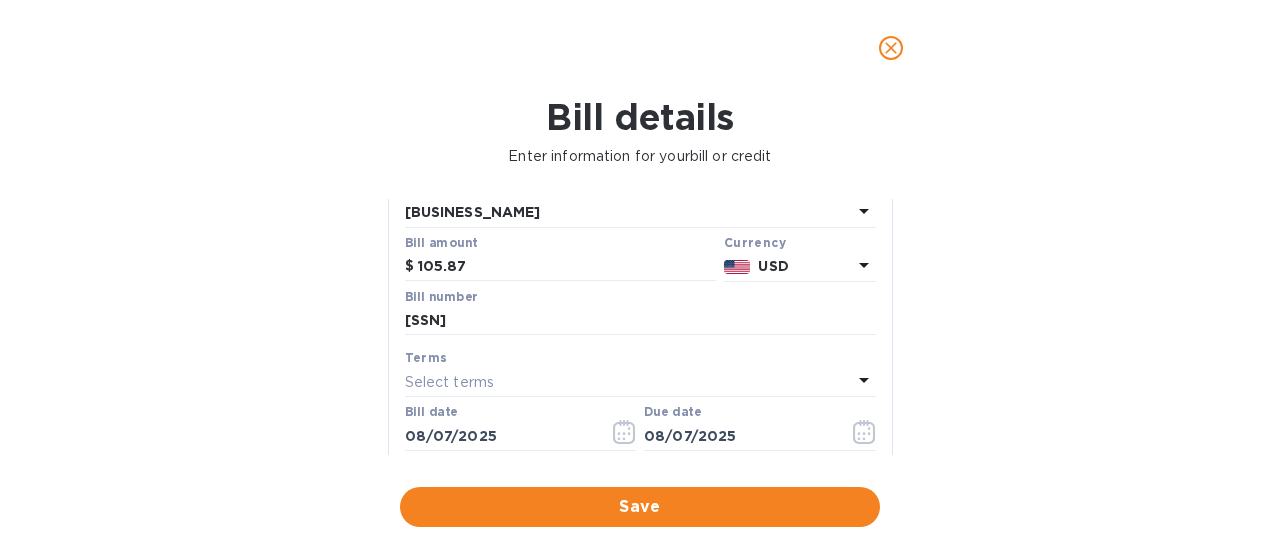 drag, startPoint x: 982, startPoint y: 361, endPoint x: 953, endPoint y: 347, distance: 32.202484 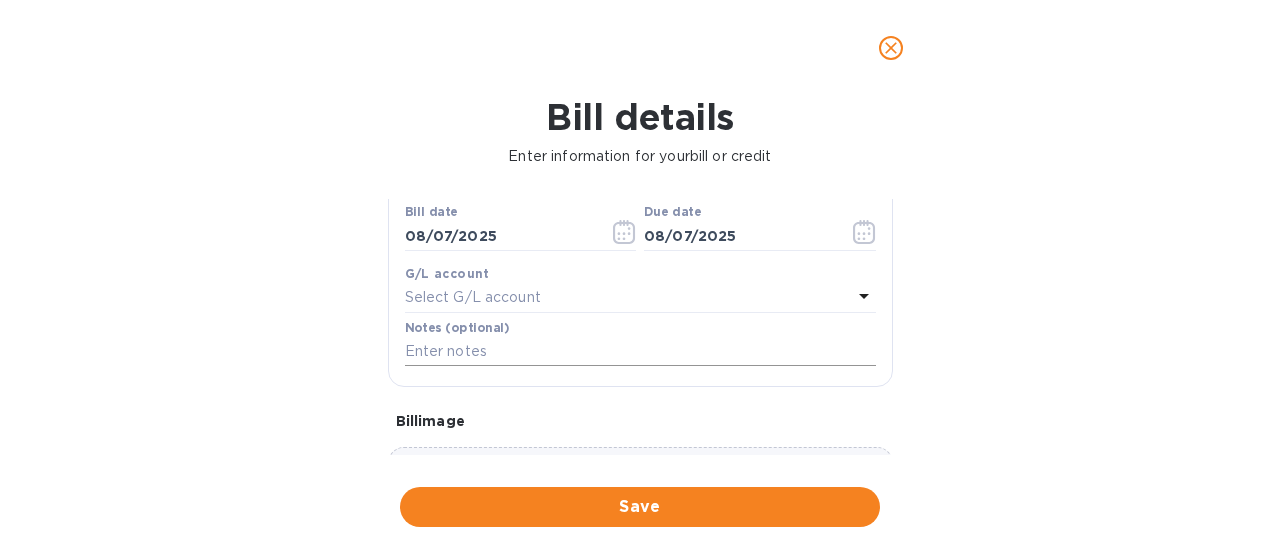 scroll, scrollTop: 0, scrollLeft: 0, axis: both 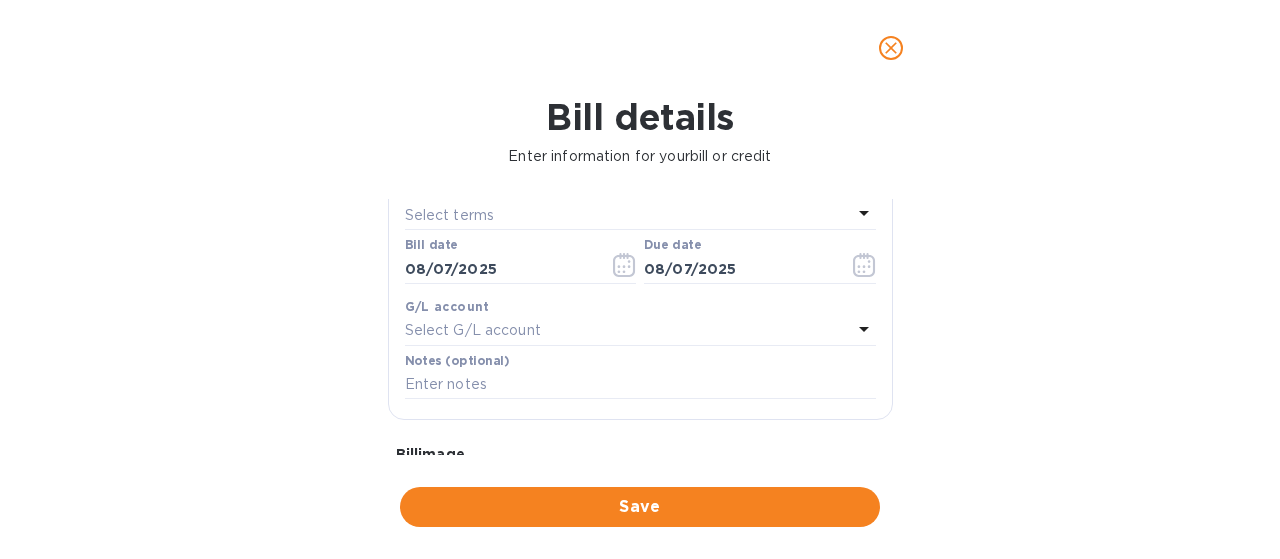 drag, startPoint x: 656, startPoint y: 502, endPoint x: 634, endPoint y: 356, distance: 147.64822 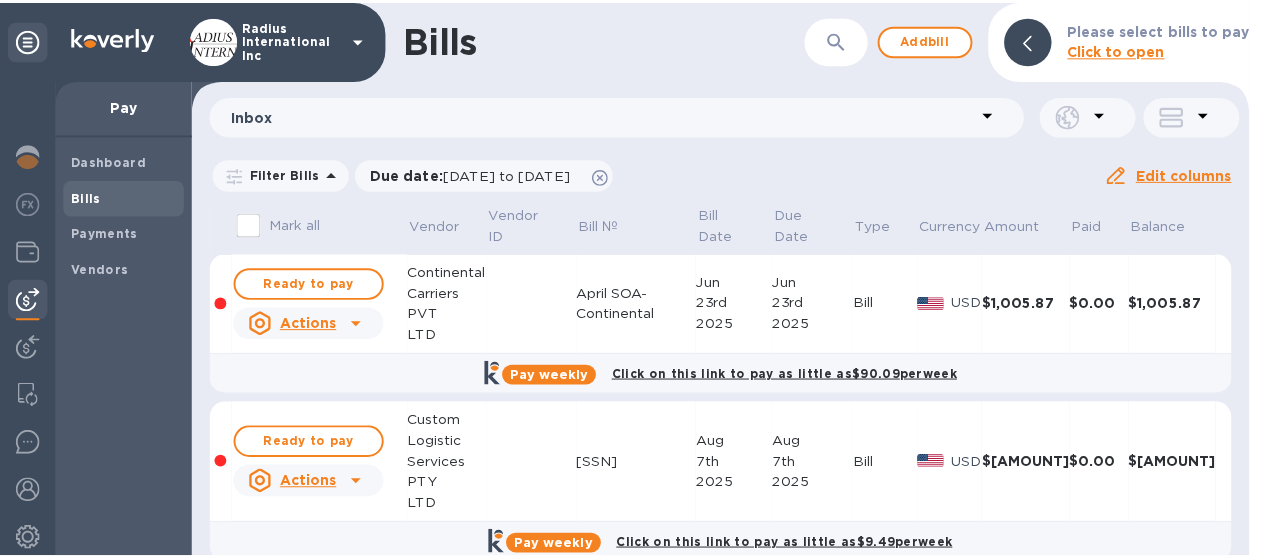 scroll, scrollTop: 30, scrollLeft: 0, axis: vertical 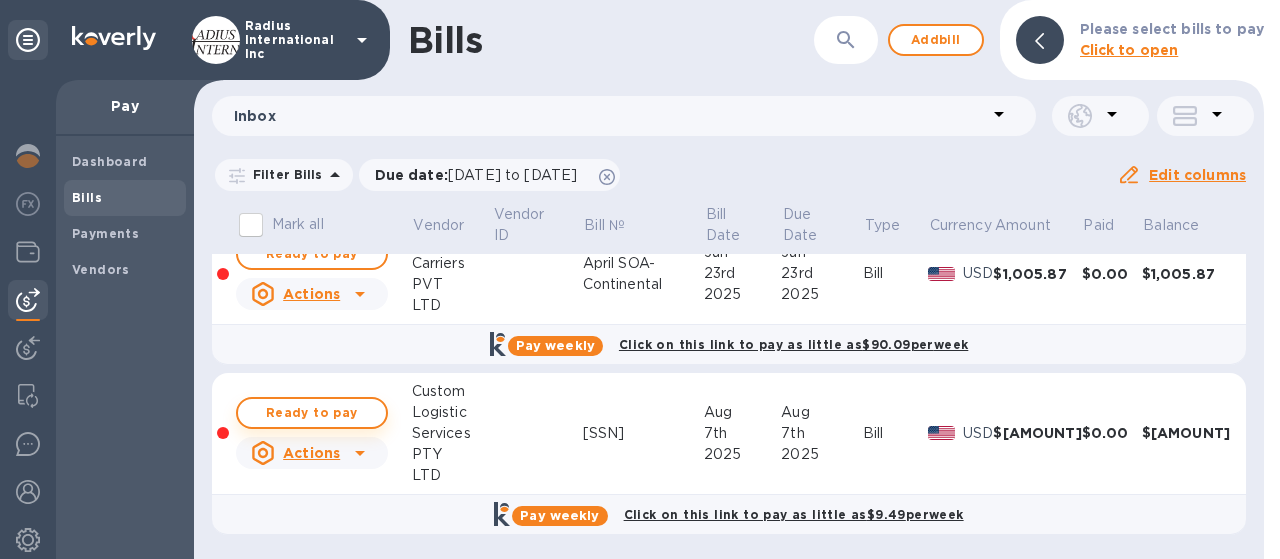 click on "Ready to pay" at bounding box center (312, 413) 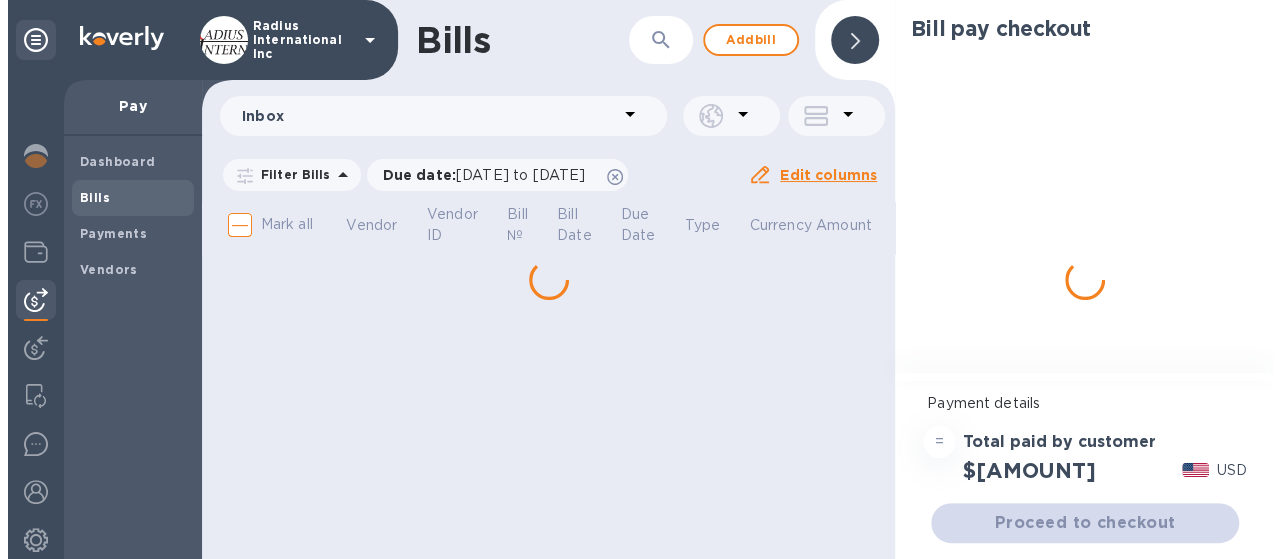 scroll, scrollTop: 0, scrollLeft: 0, axis: both 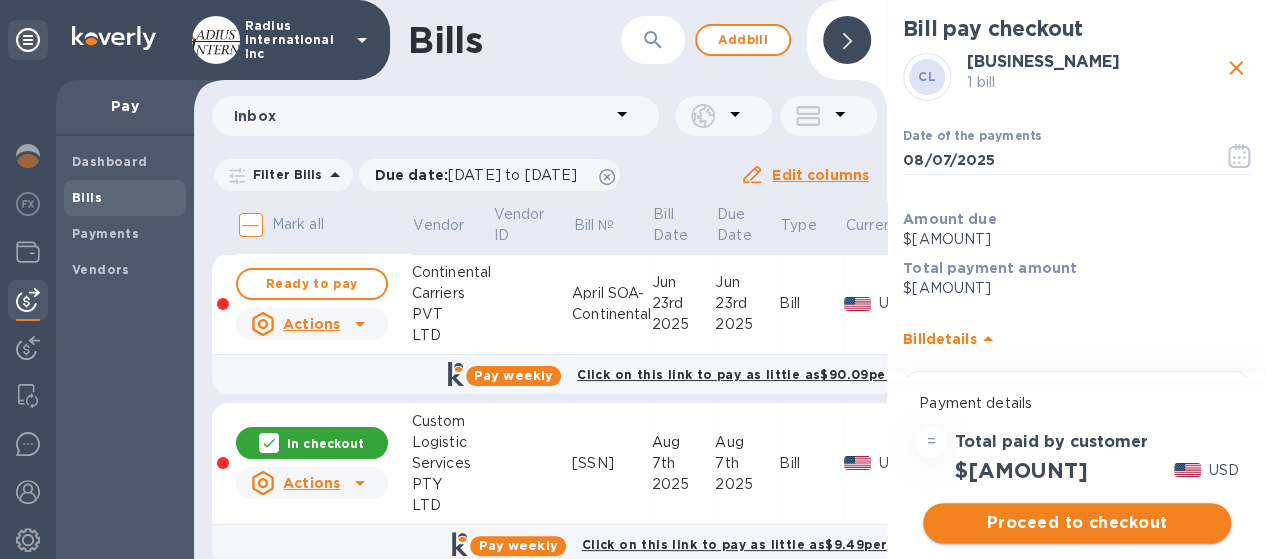 click on "Proceed to checkout" at bounding box center [1077, 523] 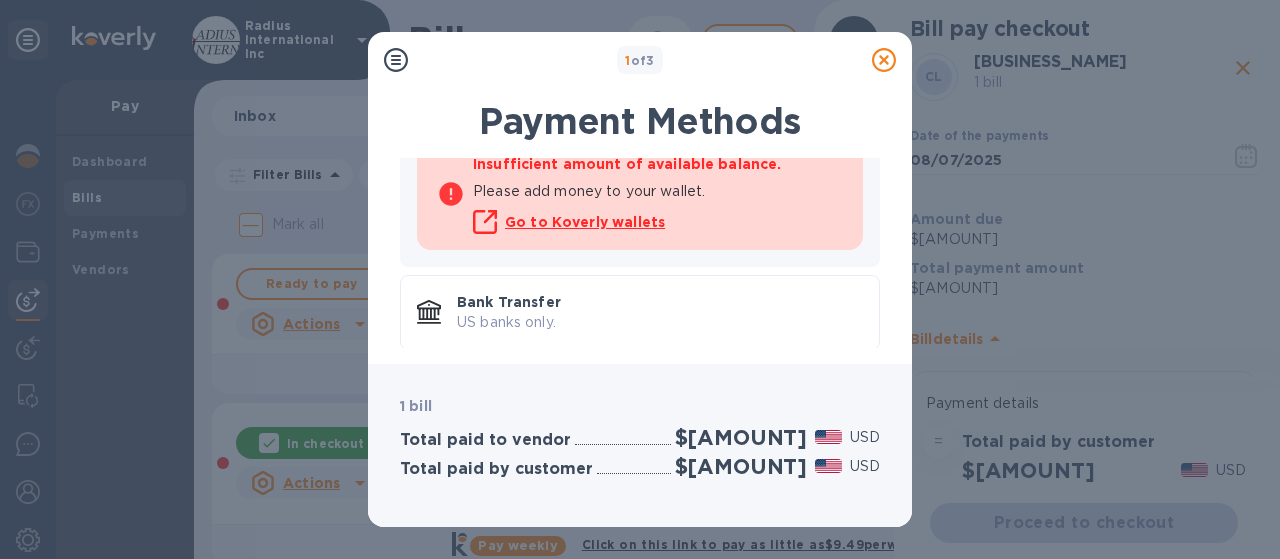 scroll, scrollTop: 114, scrollLeft: 0, axis: vertical 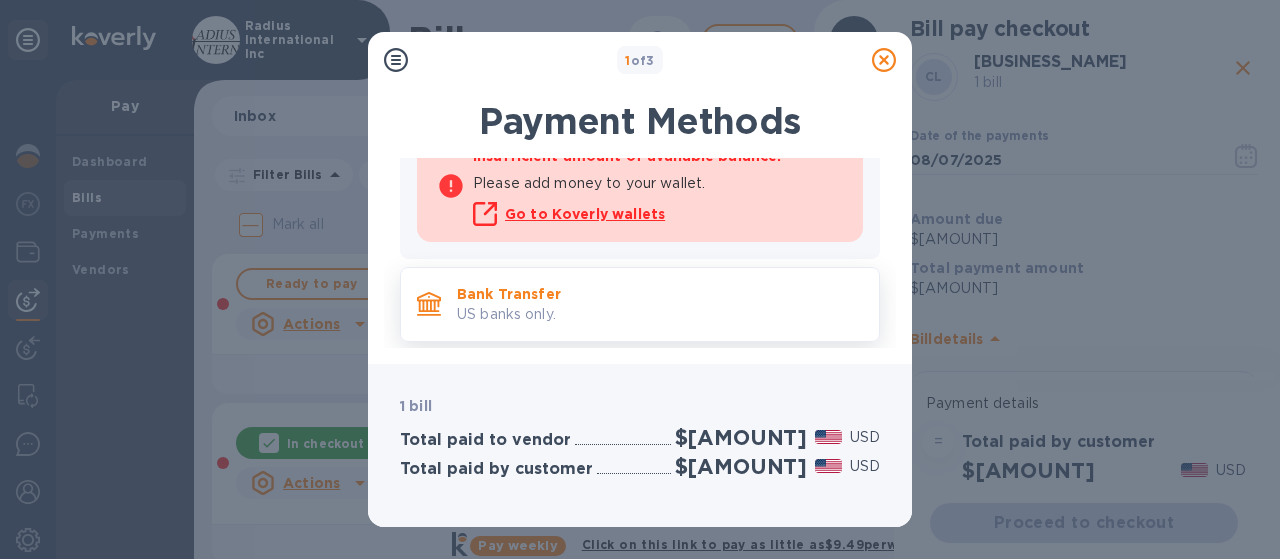 click on "Bank Transfer" at bounding box center [660, 294] 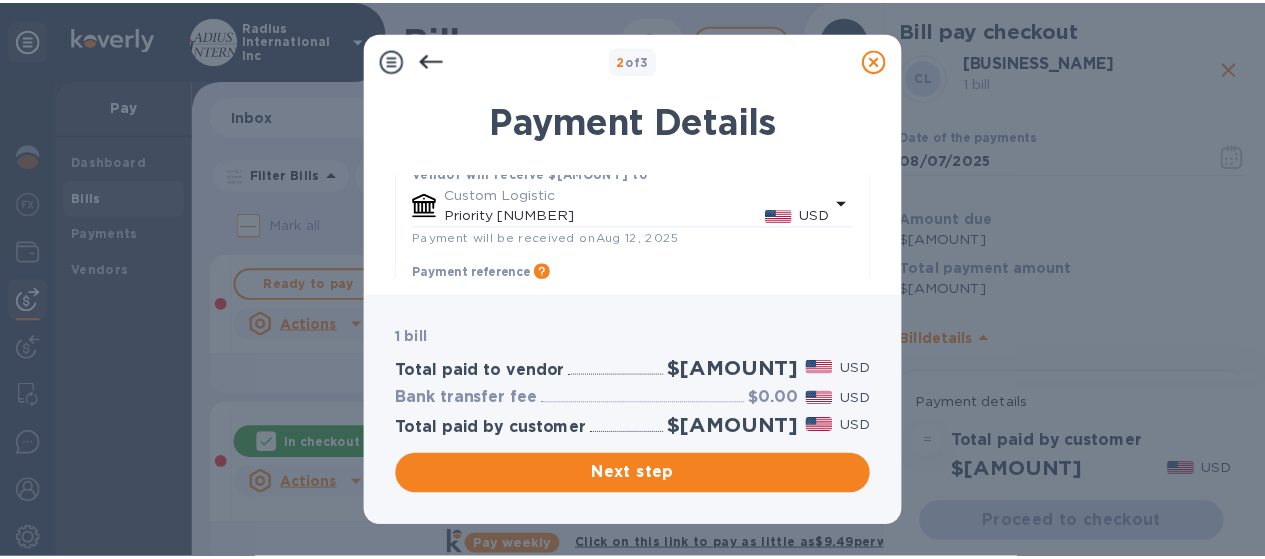scroll, scrollTop: 381, scrollLeft: 0, axis: vertical 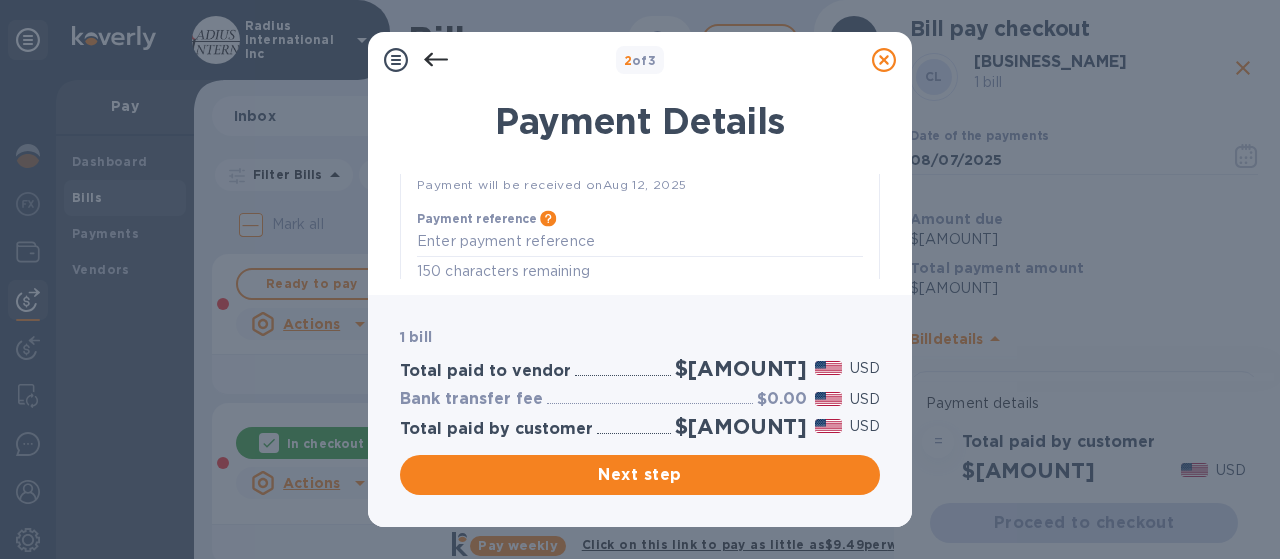 drag, startPoint x: 704, startPoint y: 469, endPoint x: 894, endPoint y: 366, distance: 216.12265 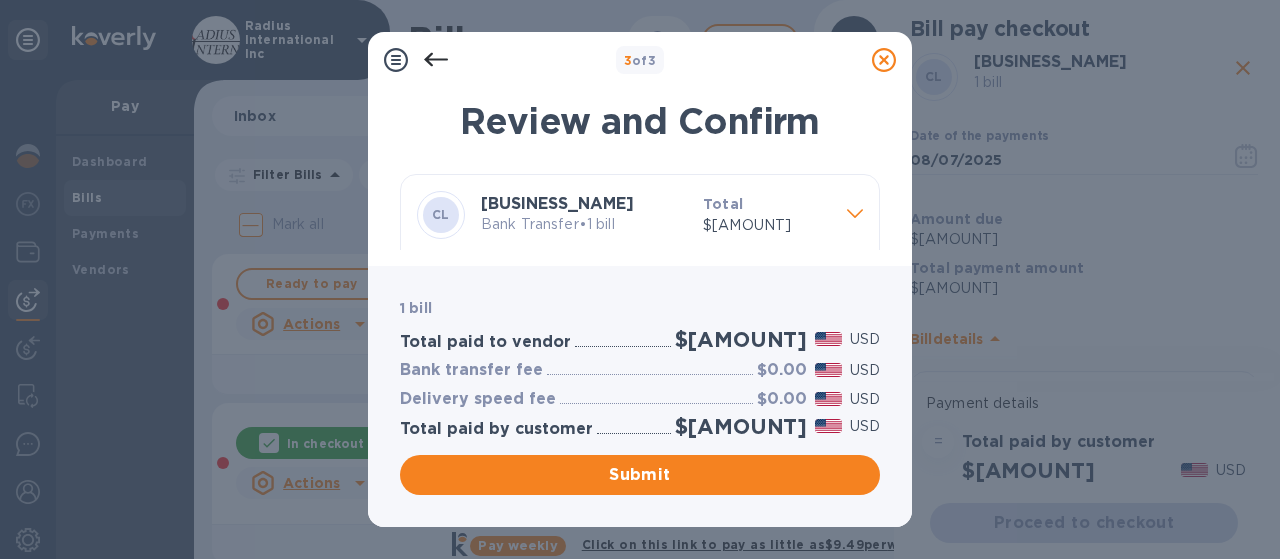 drag, startPoint x: 727, startPoint y: 479, endPoint x: 717, endPoint y: 431, distance: 49.0306 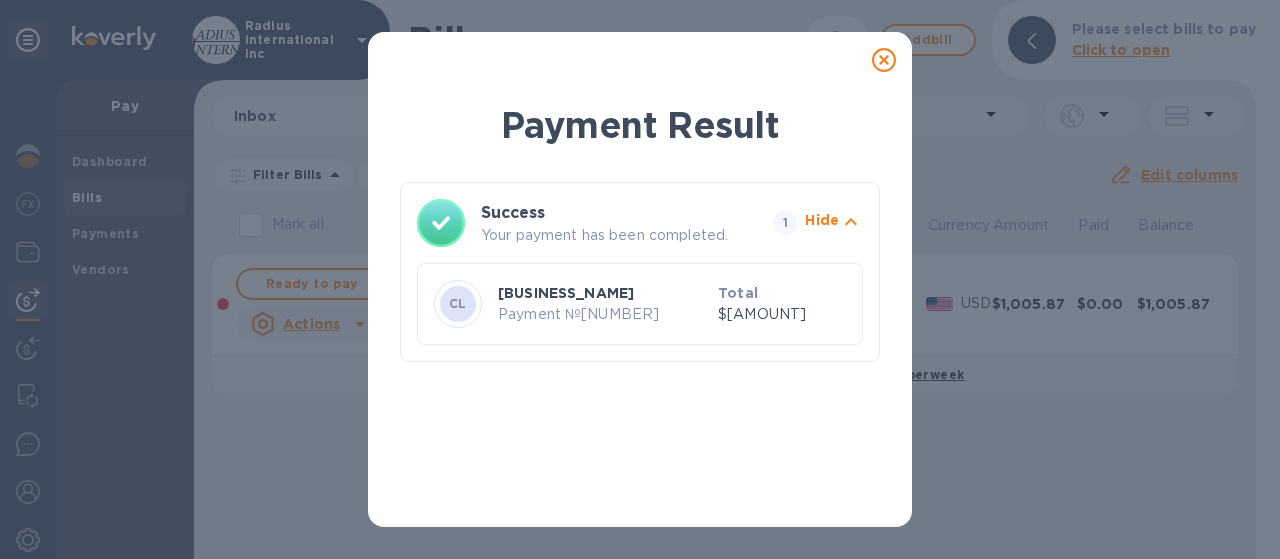 click 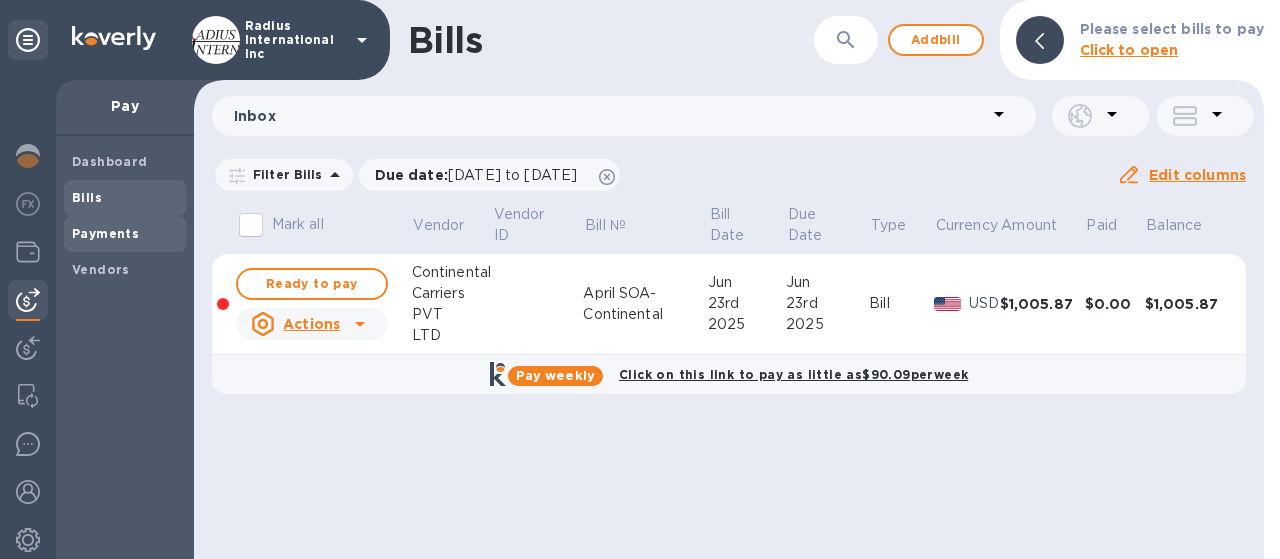 click on "Payments" at bounding box center [105, 233] 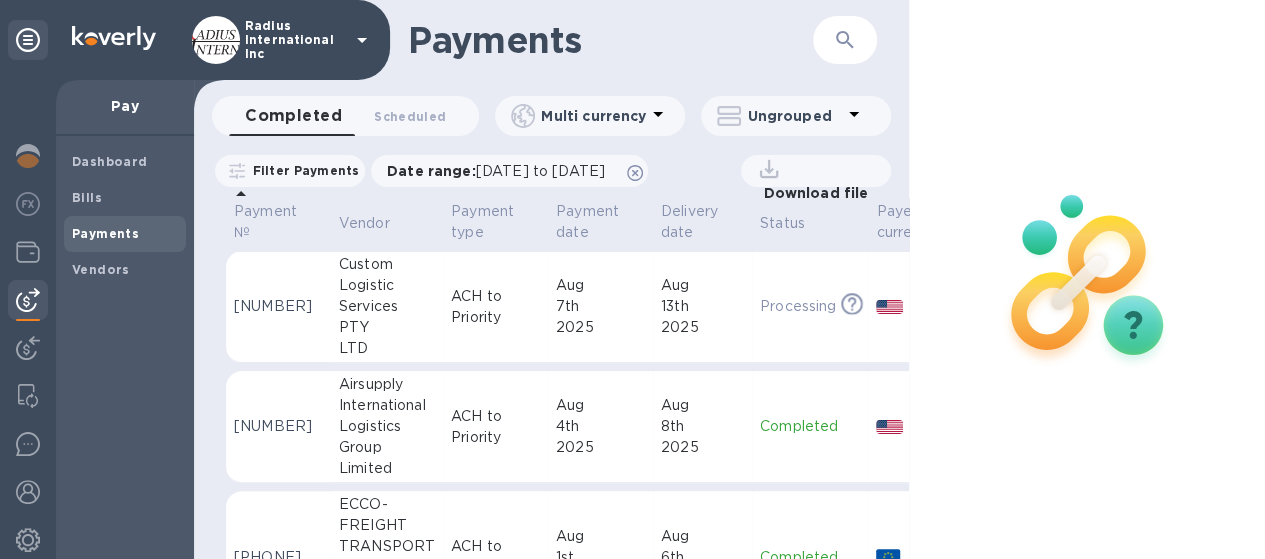 click on "7th" at bounding box center (600, 306) 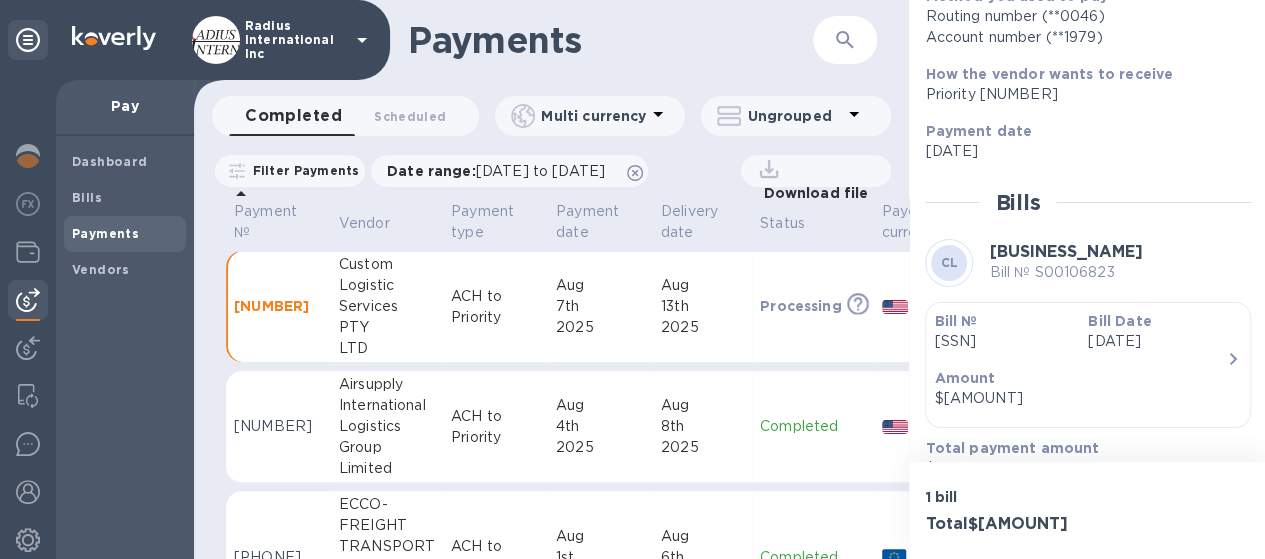 scroll, scrollTop: 280, scrollLeft: 0, axis: vertical 